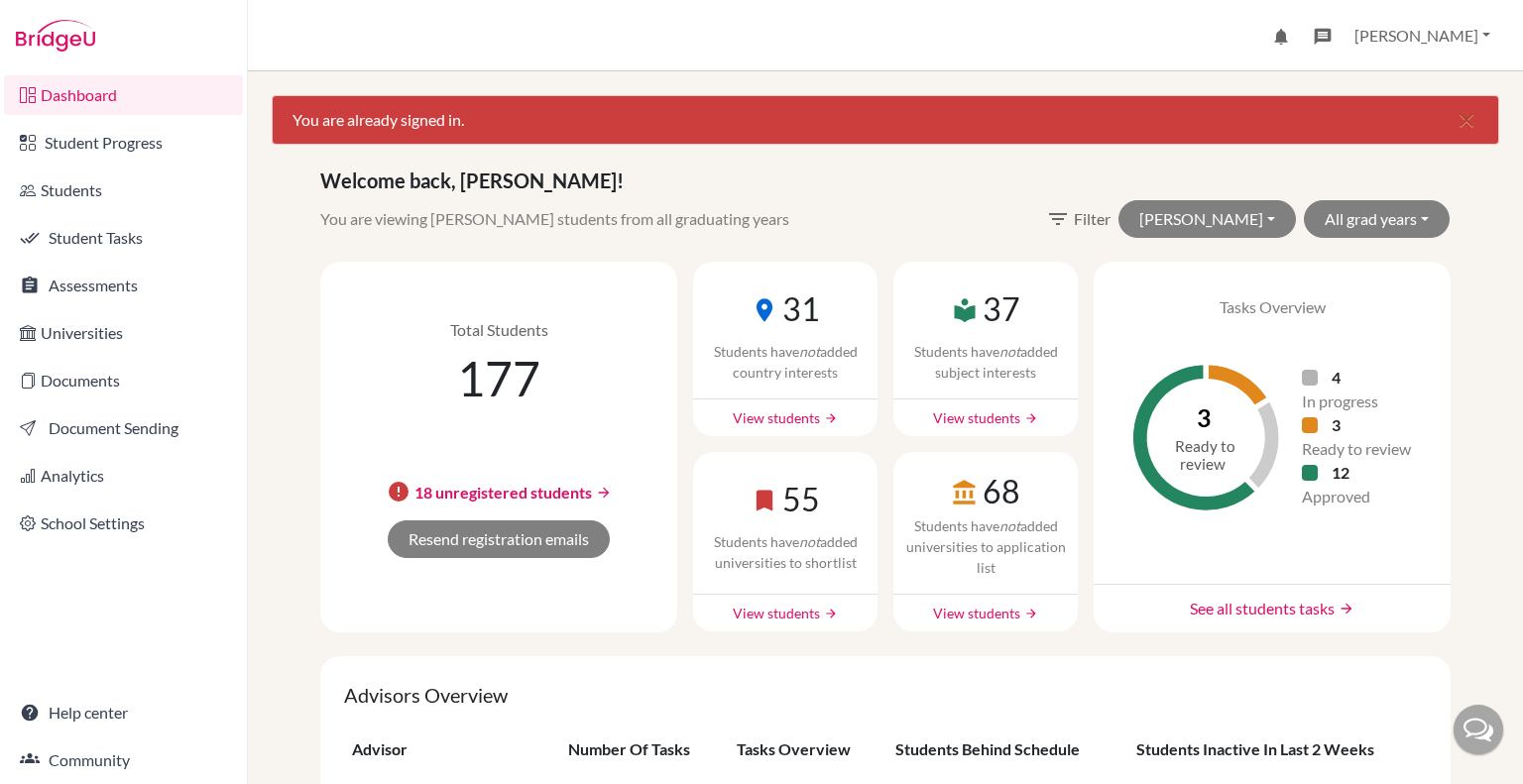scroll, scrollTop: 0, scrollLeft: 0, axis: both 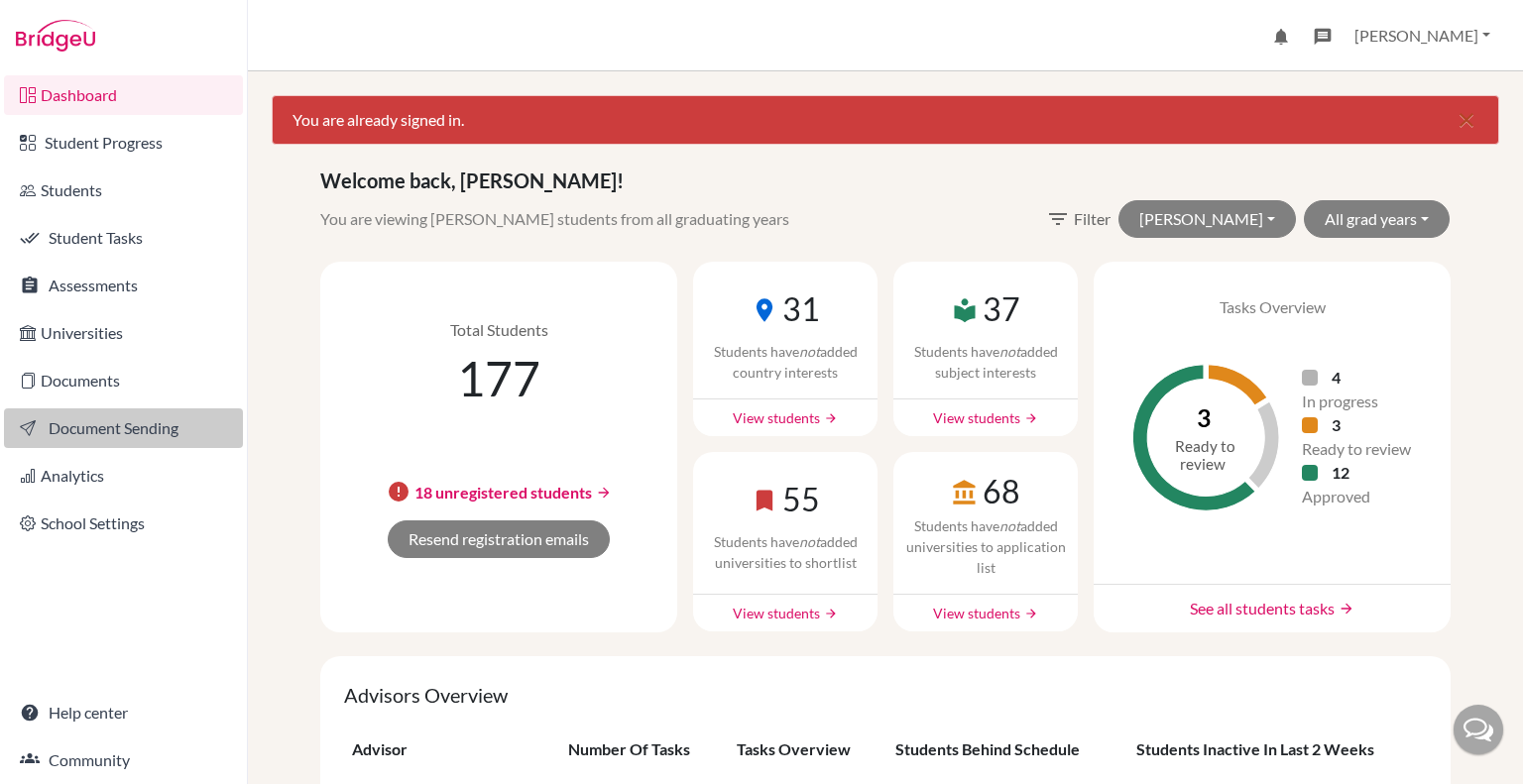 click on "Document Sending" at bounding box center [123, 428] 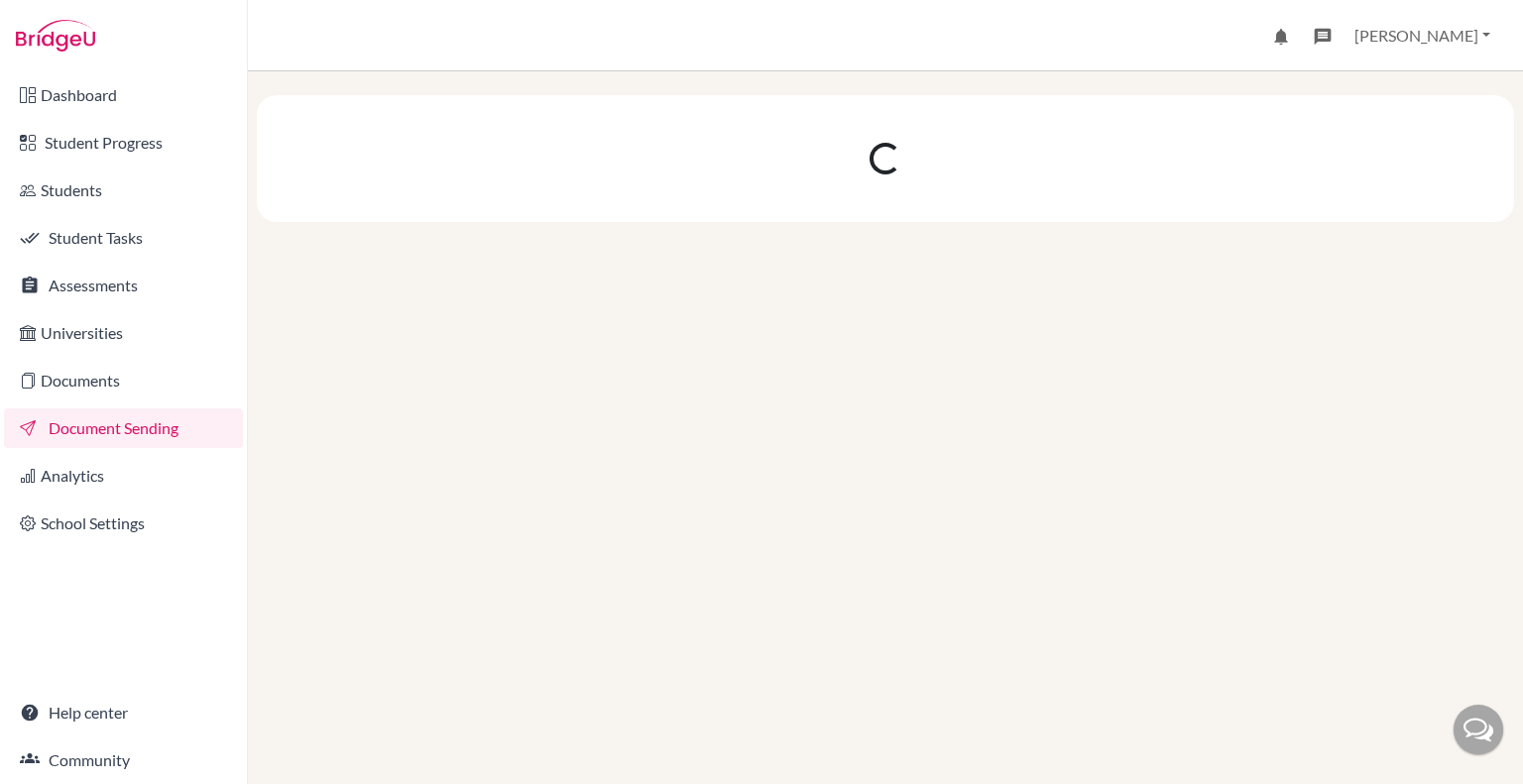 scroll, scrollTop: 0, scrollLeft: 0, axis: both 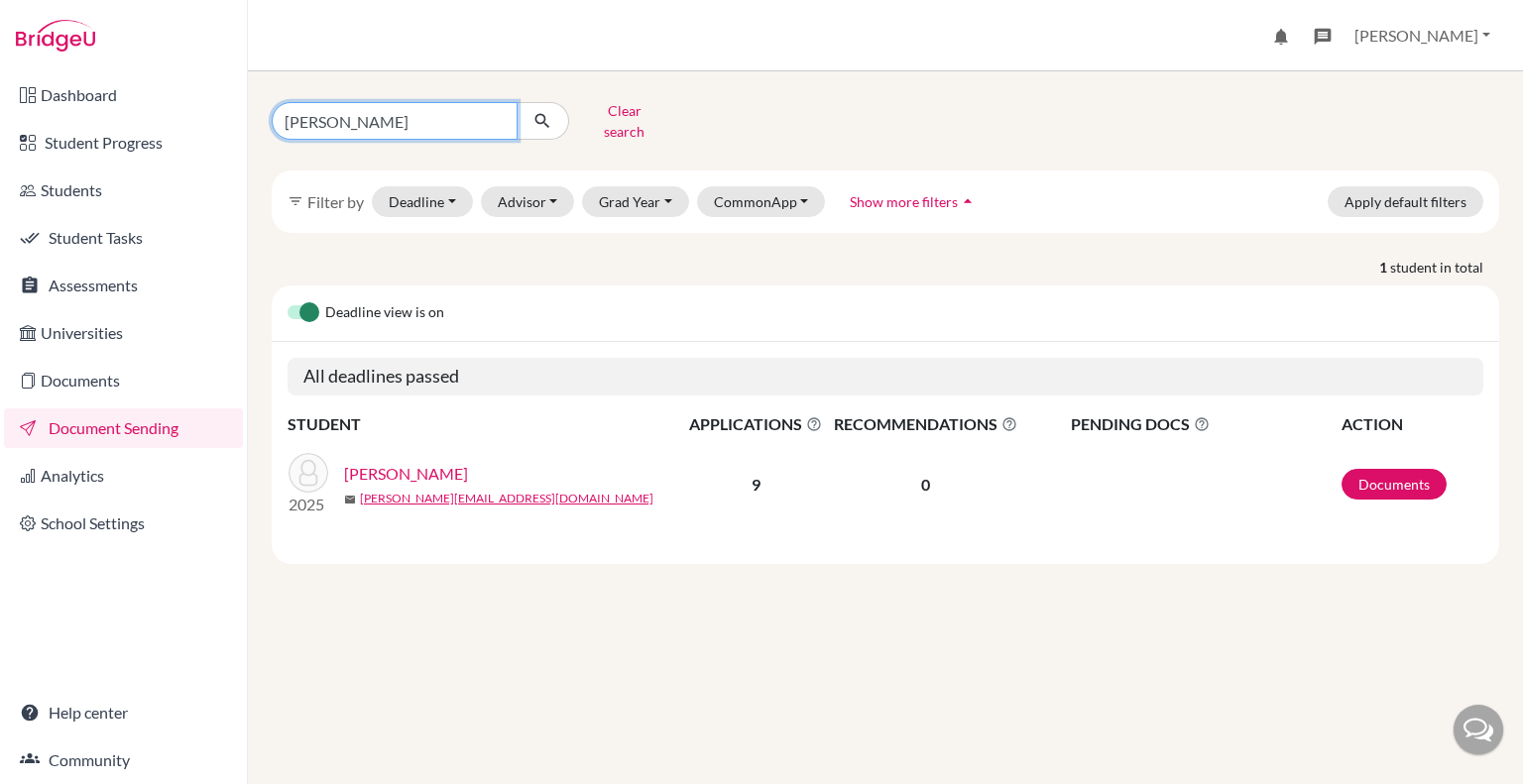 drag, startPoint x: 410, startPoint y: 112, endPoint x: 187, endPoint y: 118, distance: 223.0807 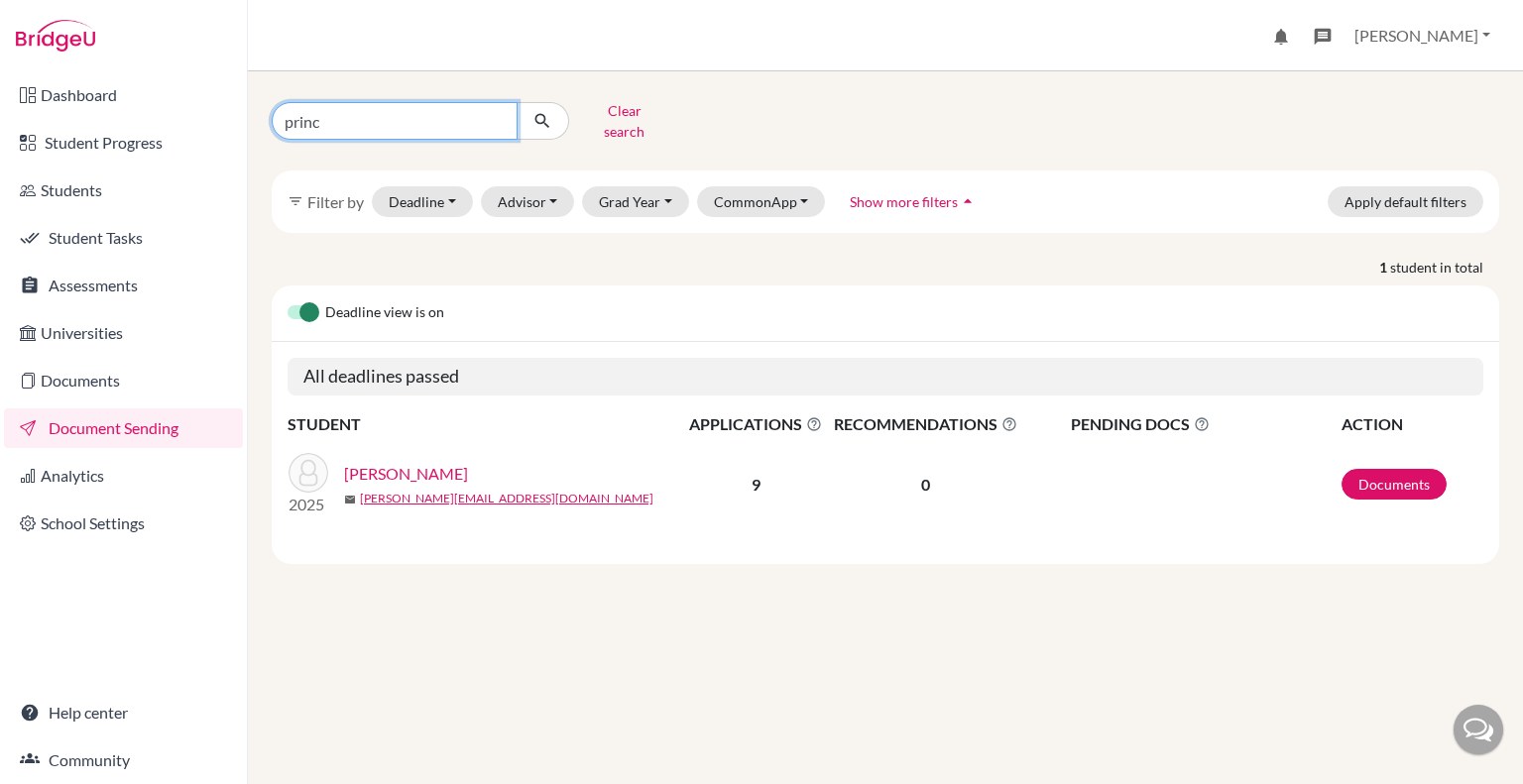 type on "prince" 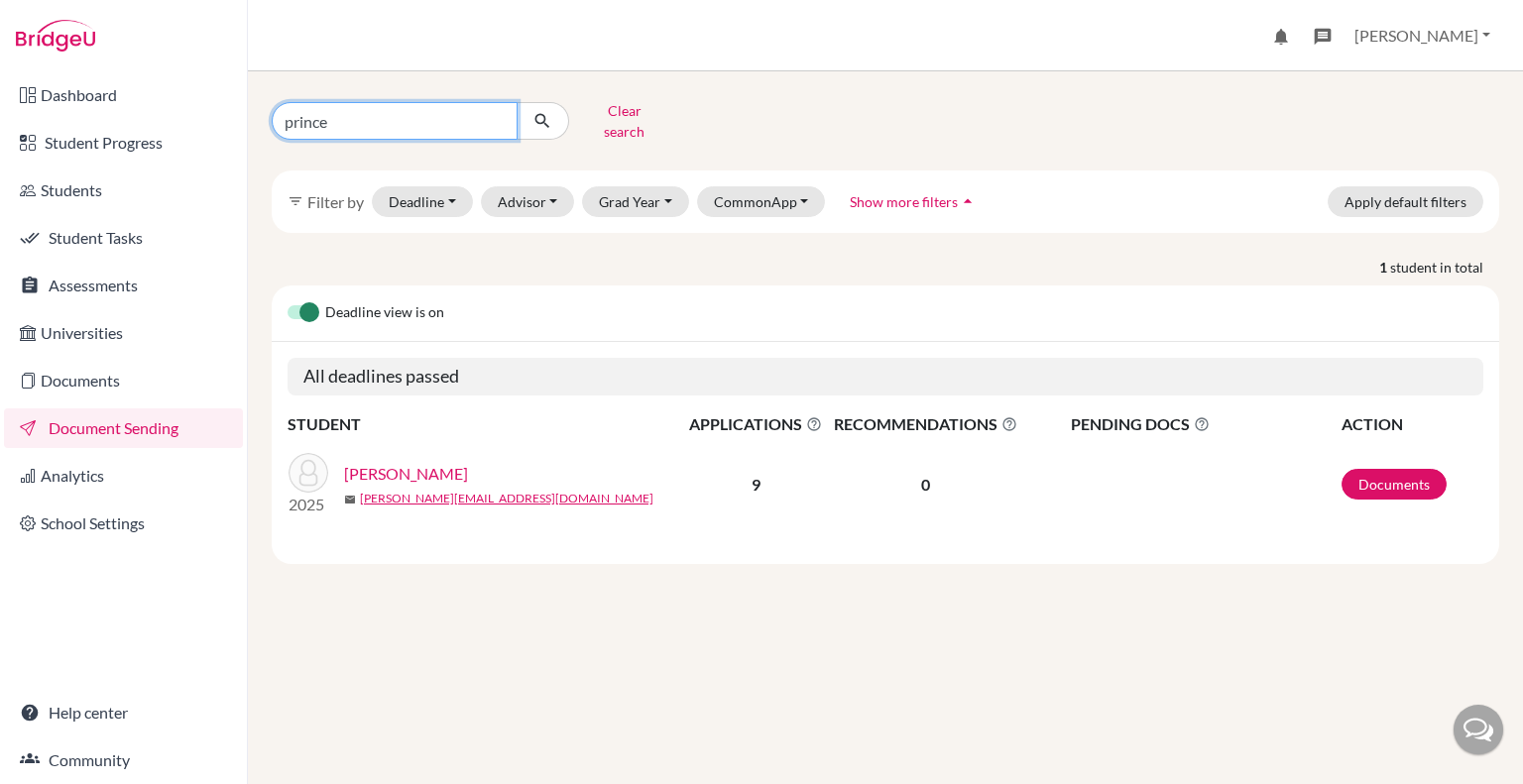 click at bounding box center [542, 121] 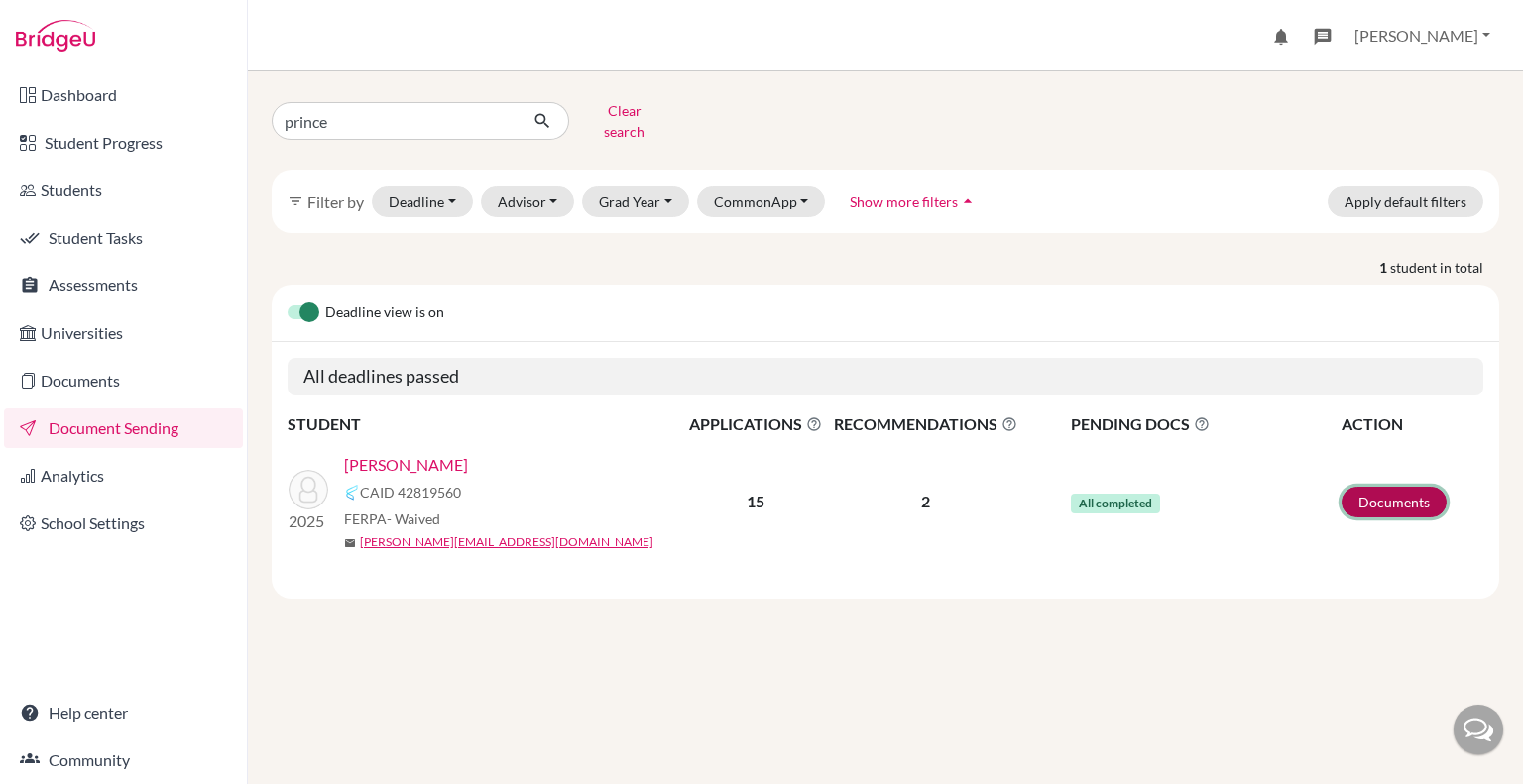 click on "Documents" at bounding box center [1394, 502] 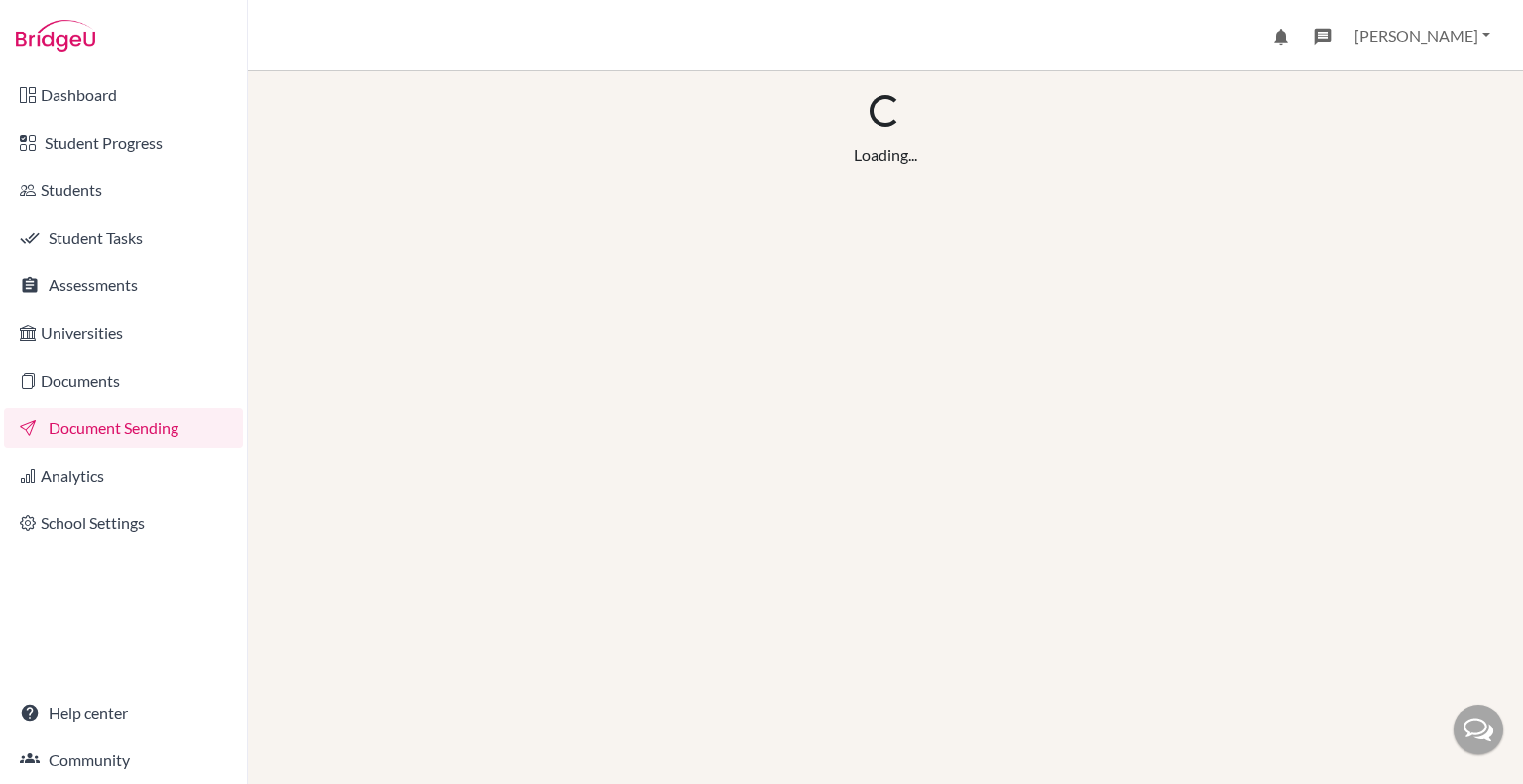 scroll, scrollTop: 0, scrollLeft: 0, axis: both 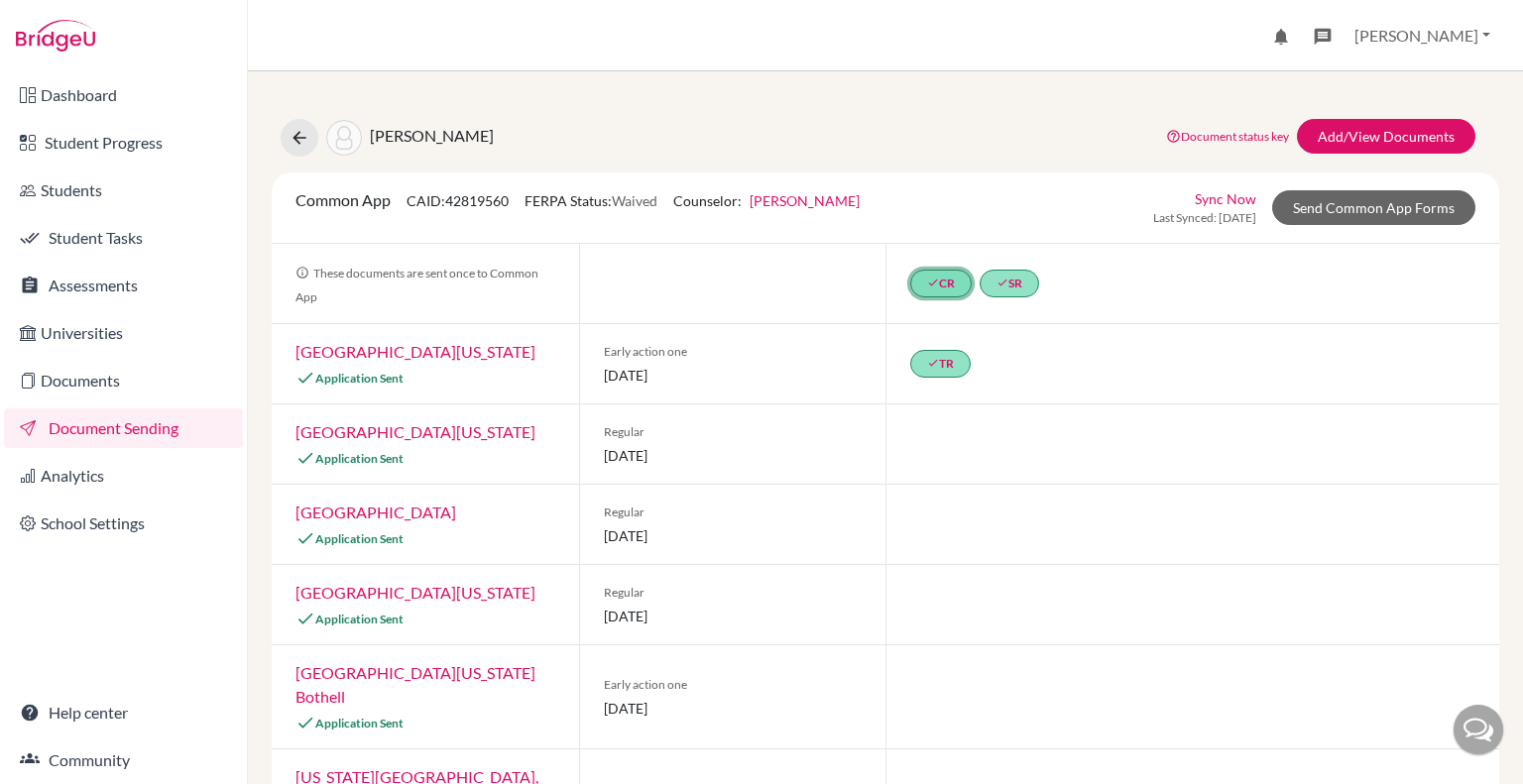click on "done  CR" 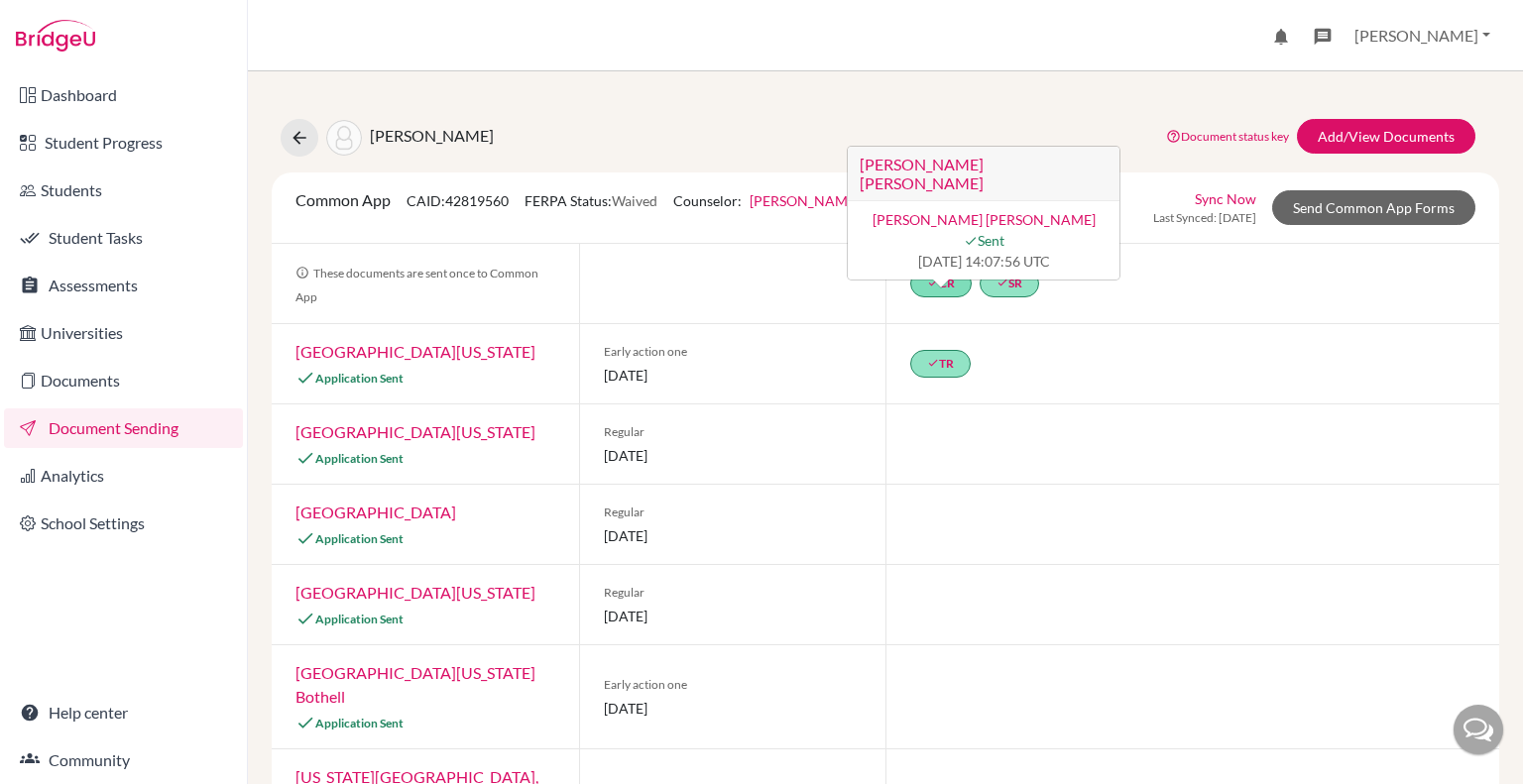 click on "Eliana Prince CLOR" at bounding box center (984, 219) 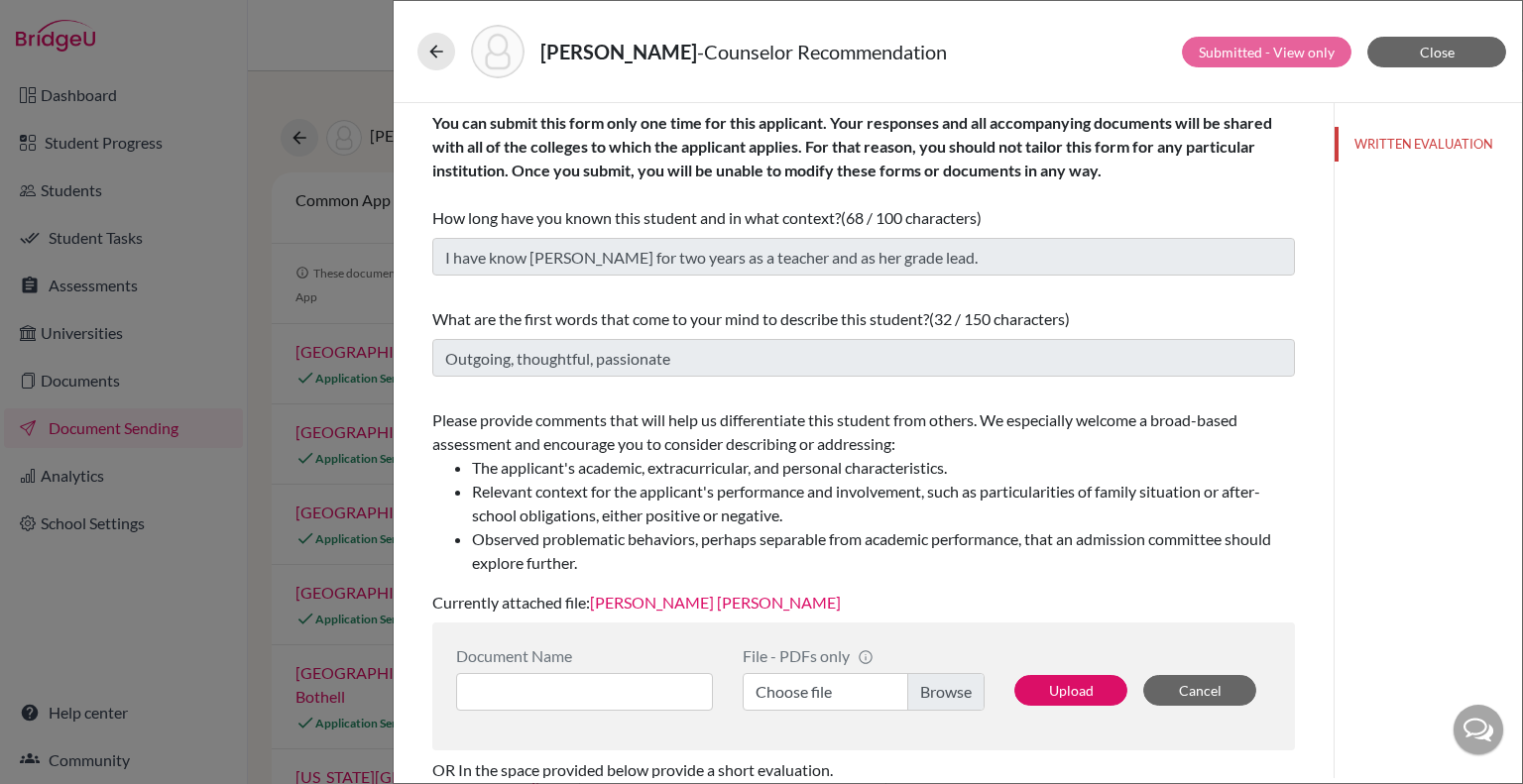 click on "Relevant context for the applicant's performance and involvement, such as particularities of family situation or after-school obligations, either positive or negative." at bounding box center (883, 504) 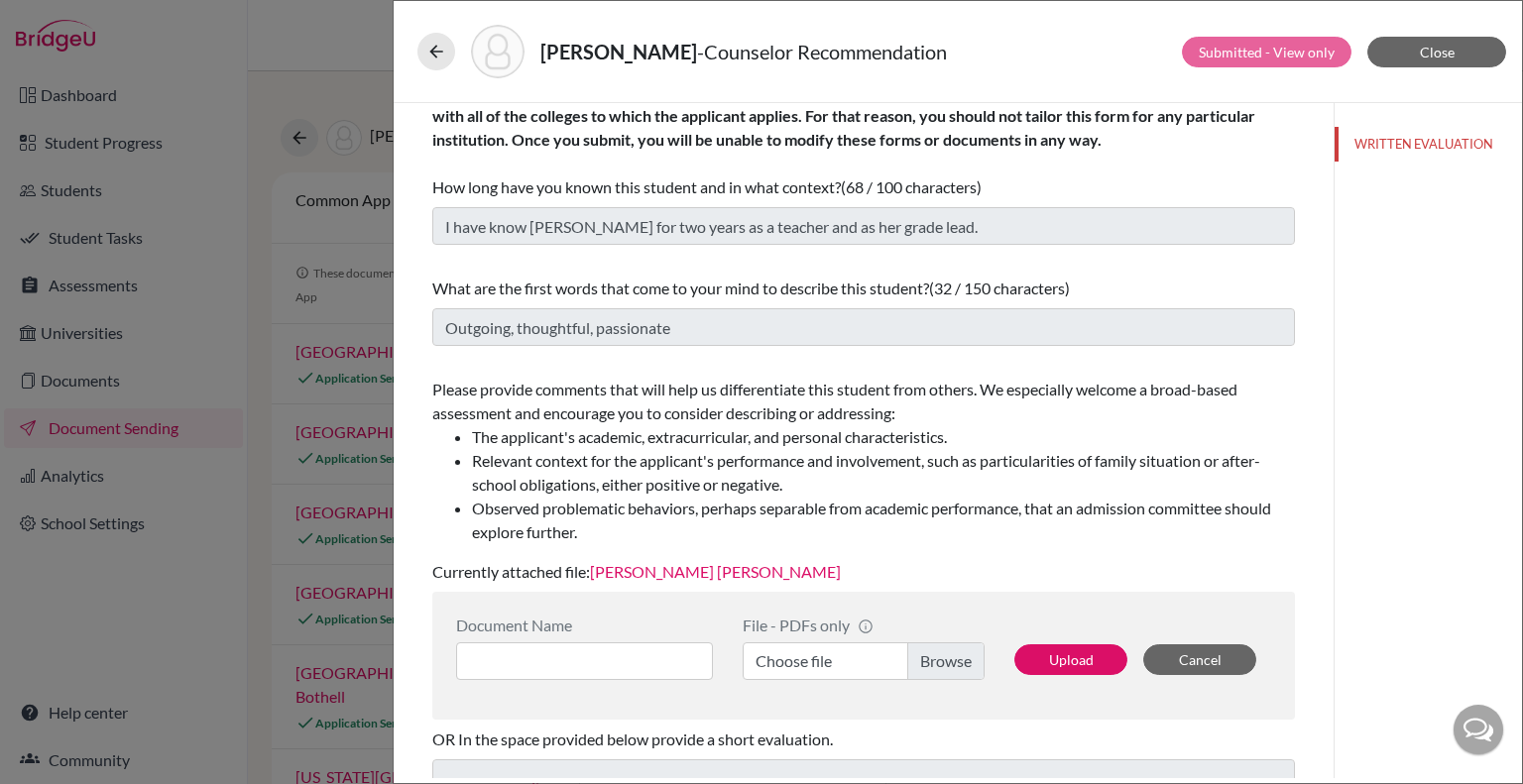 scroll, scrollTop: 32, scrollLeft: 0, axis: vertical 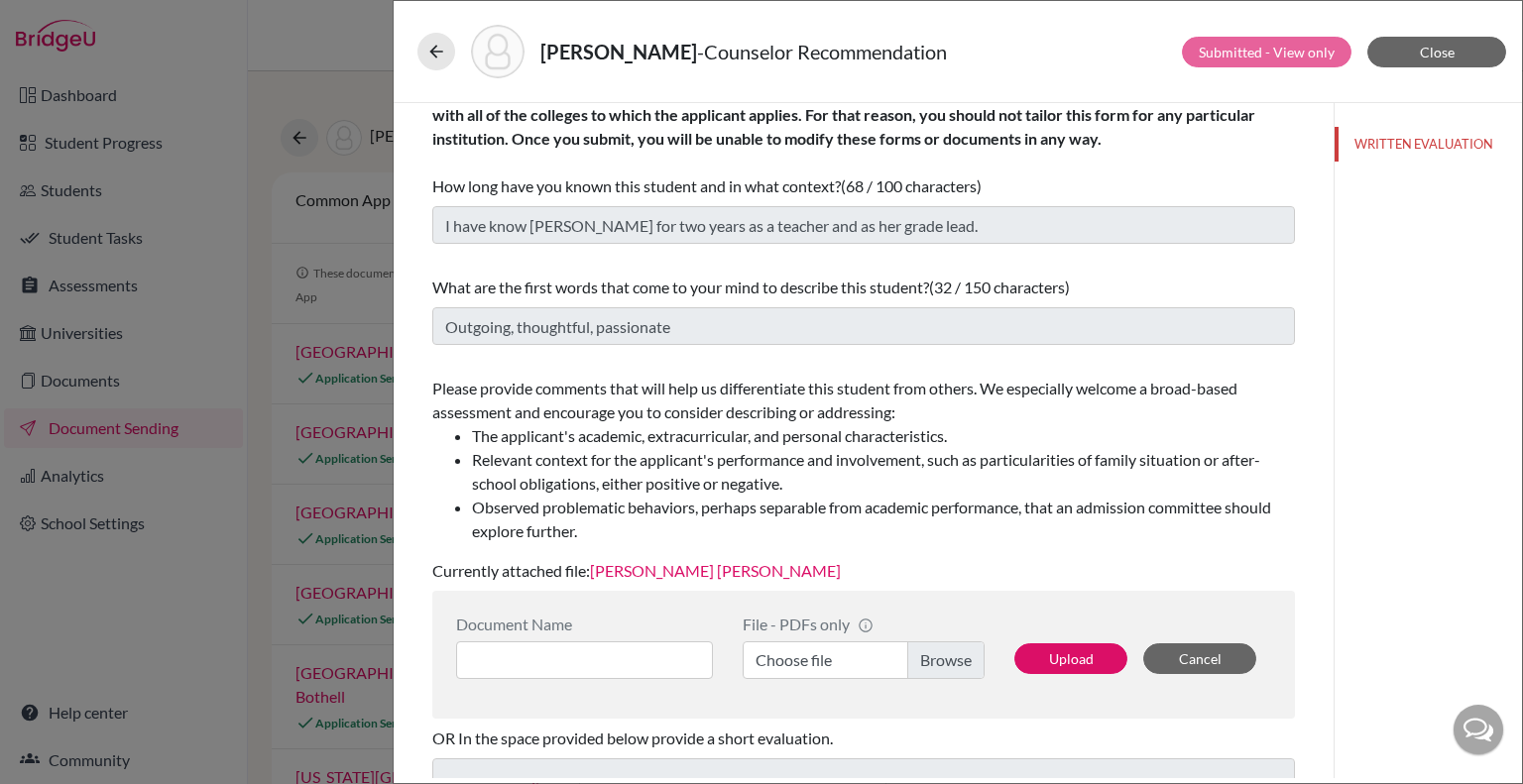 click on "Eliana Prince CLOR" 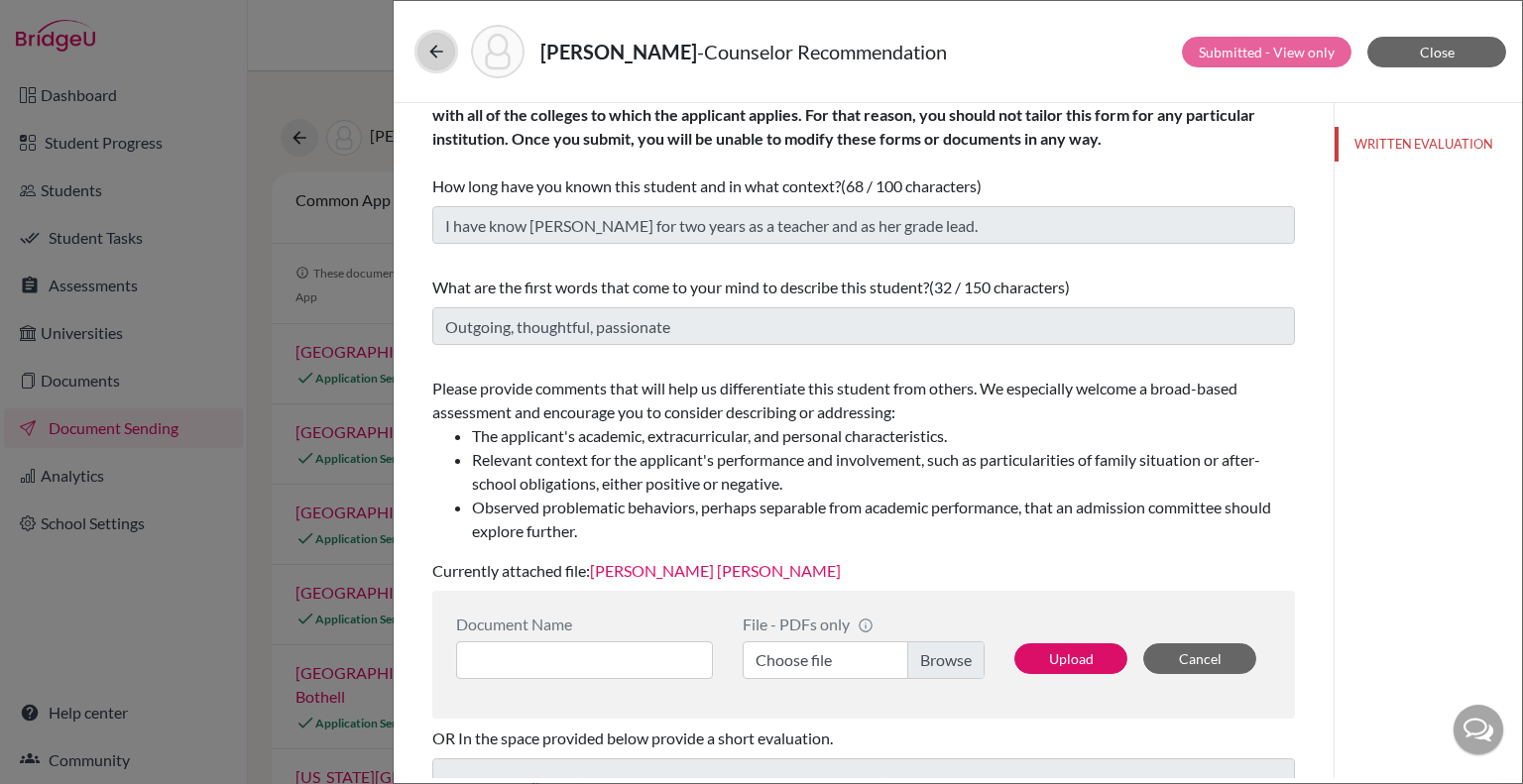 click at bounding box center (436, 52) 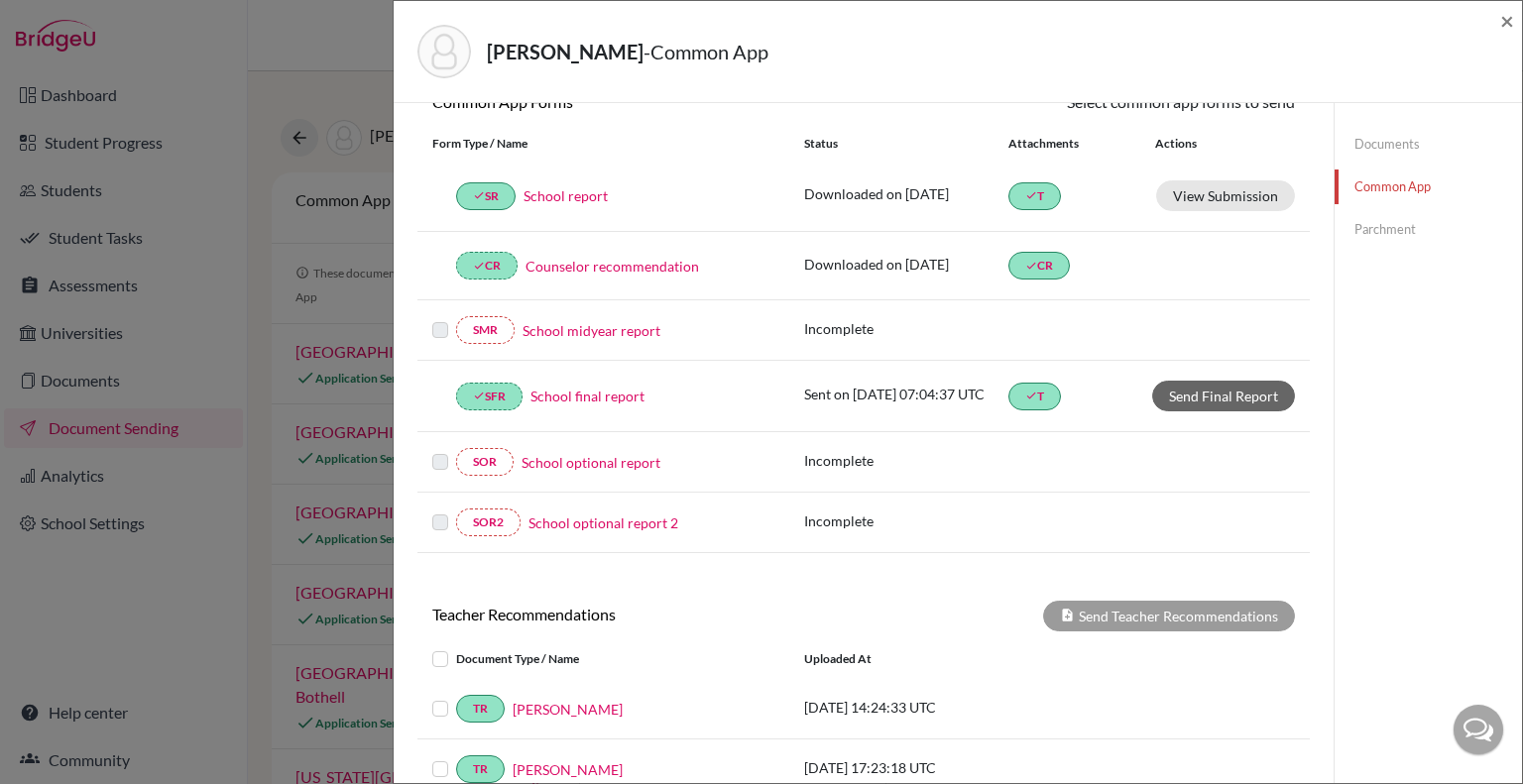 scroll, scrollTop: 428, scrollLeft: 0, axis: vertical 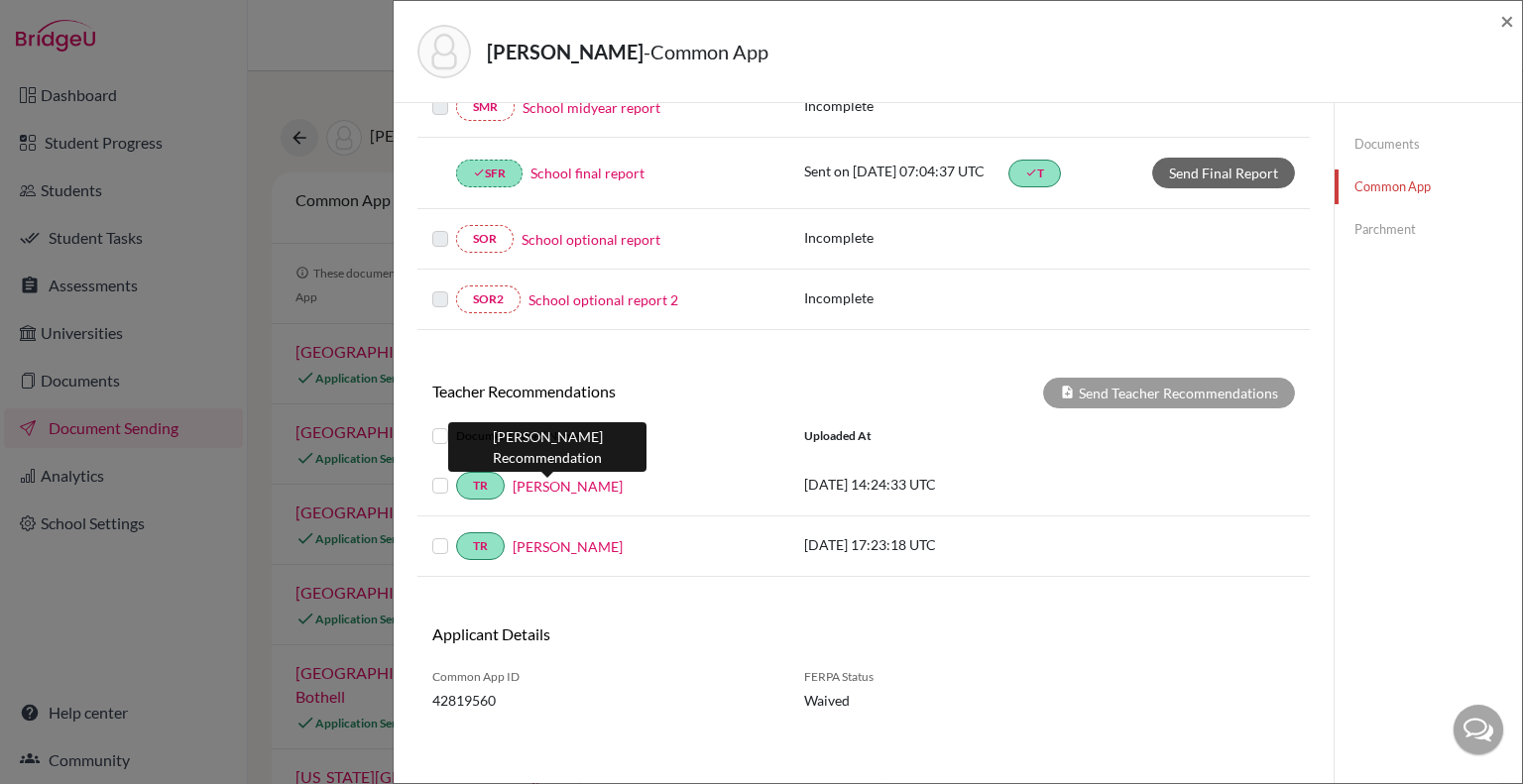 click on "Mr. Murphy" at bounding box center (567, 486) 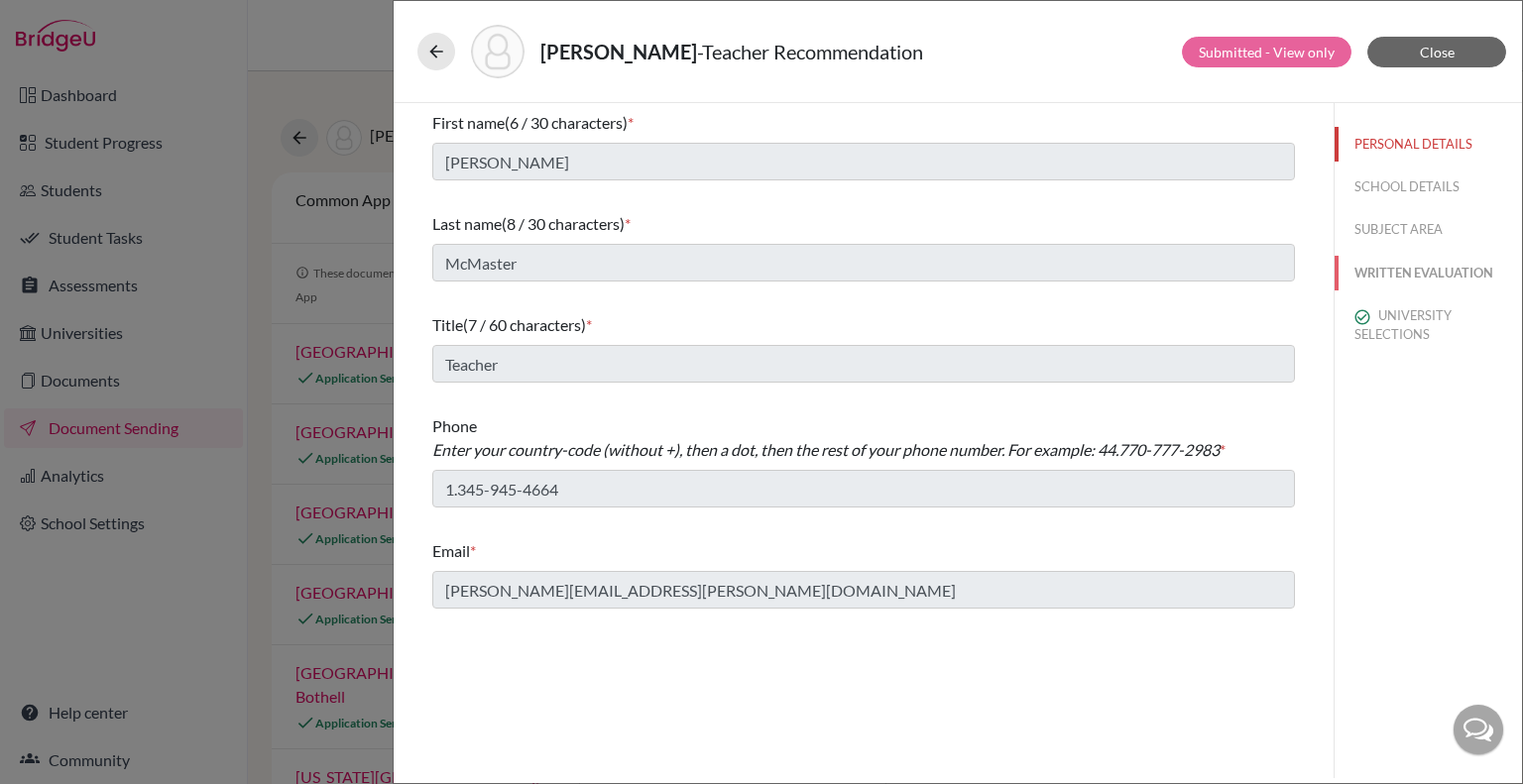 click on "WRITTEN EVALUATION" at bounding box center [1428, 273] 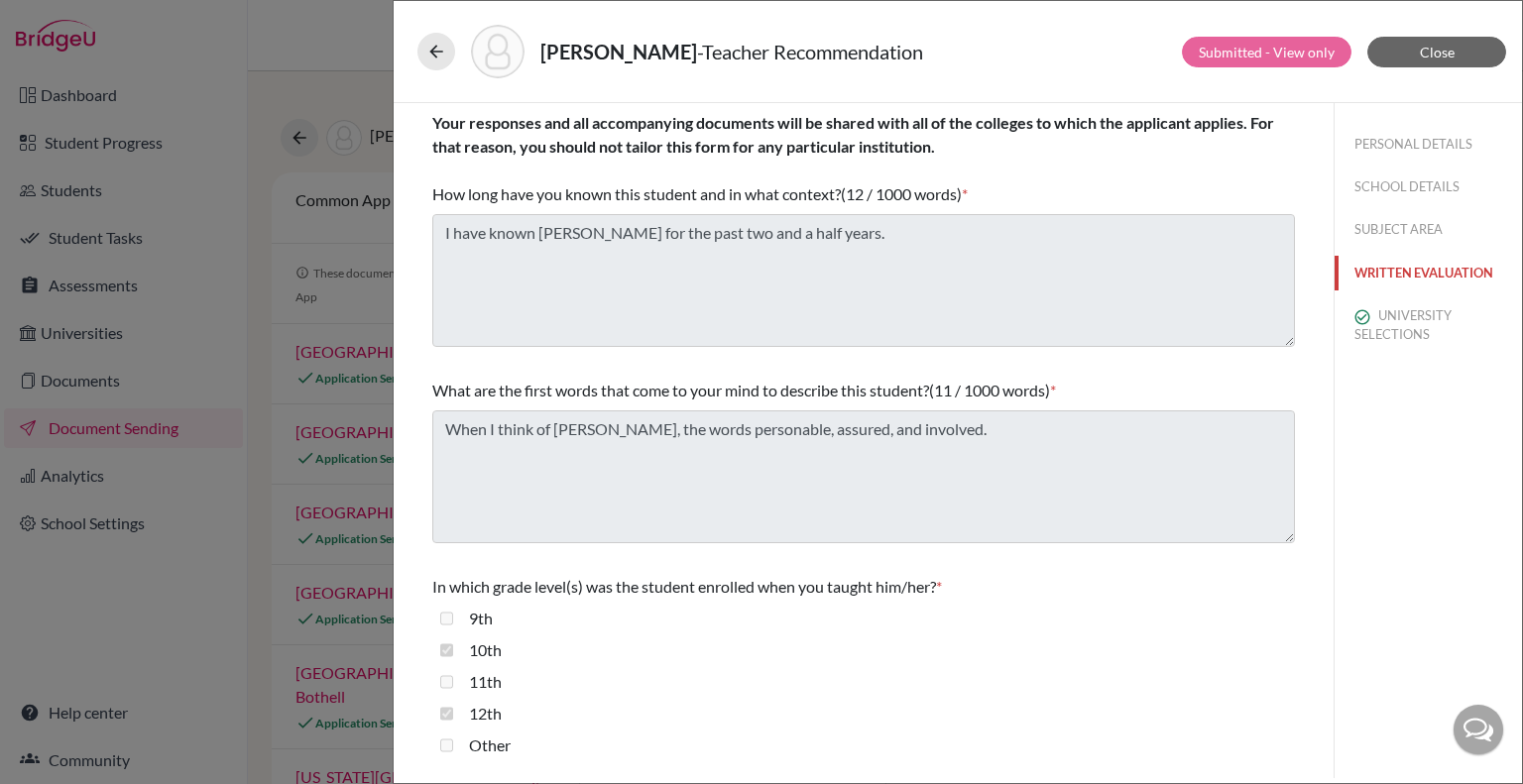 scroll, scrollTop: 468, scrollLeft: 0, axis: vertical 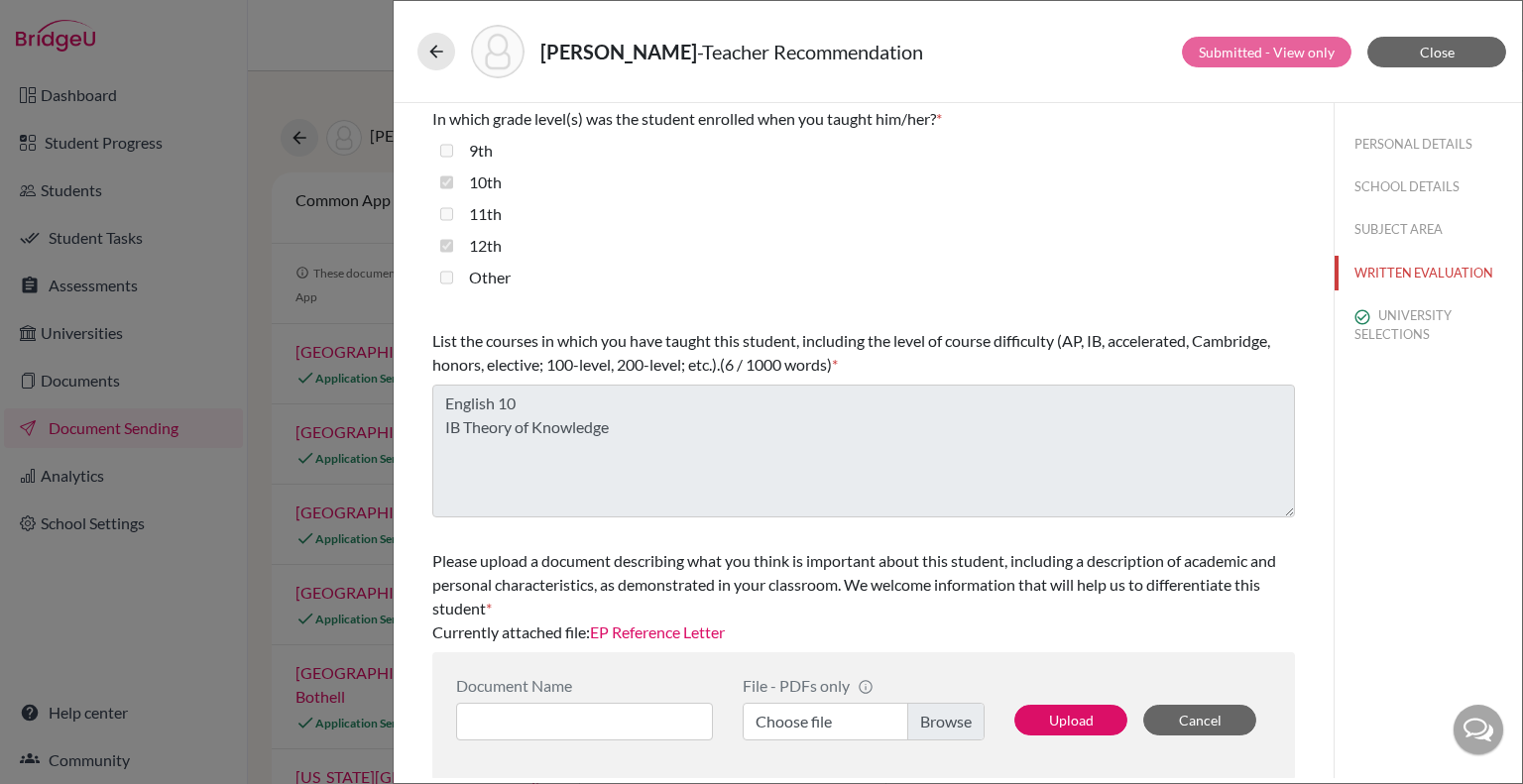 click on "EP Reference Letter" 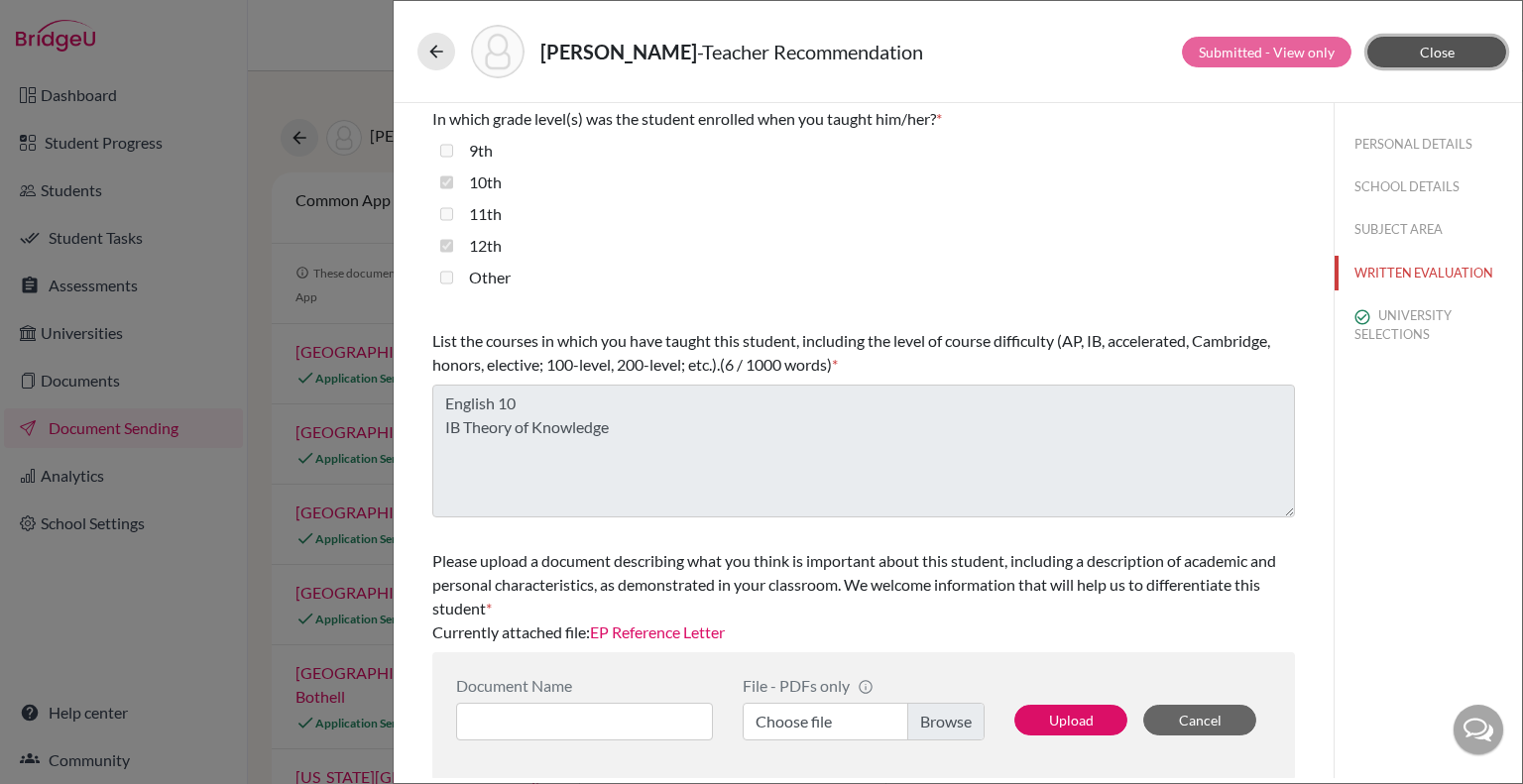click on "Close" at bounding box center [1437, 52] 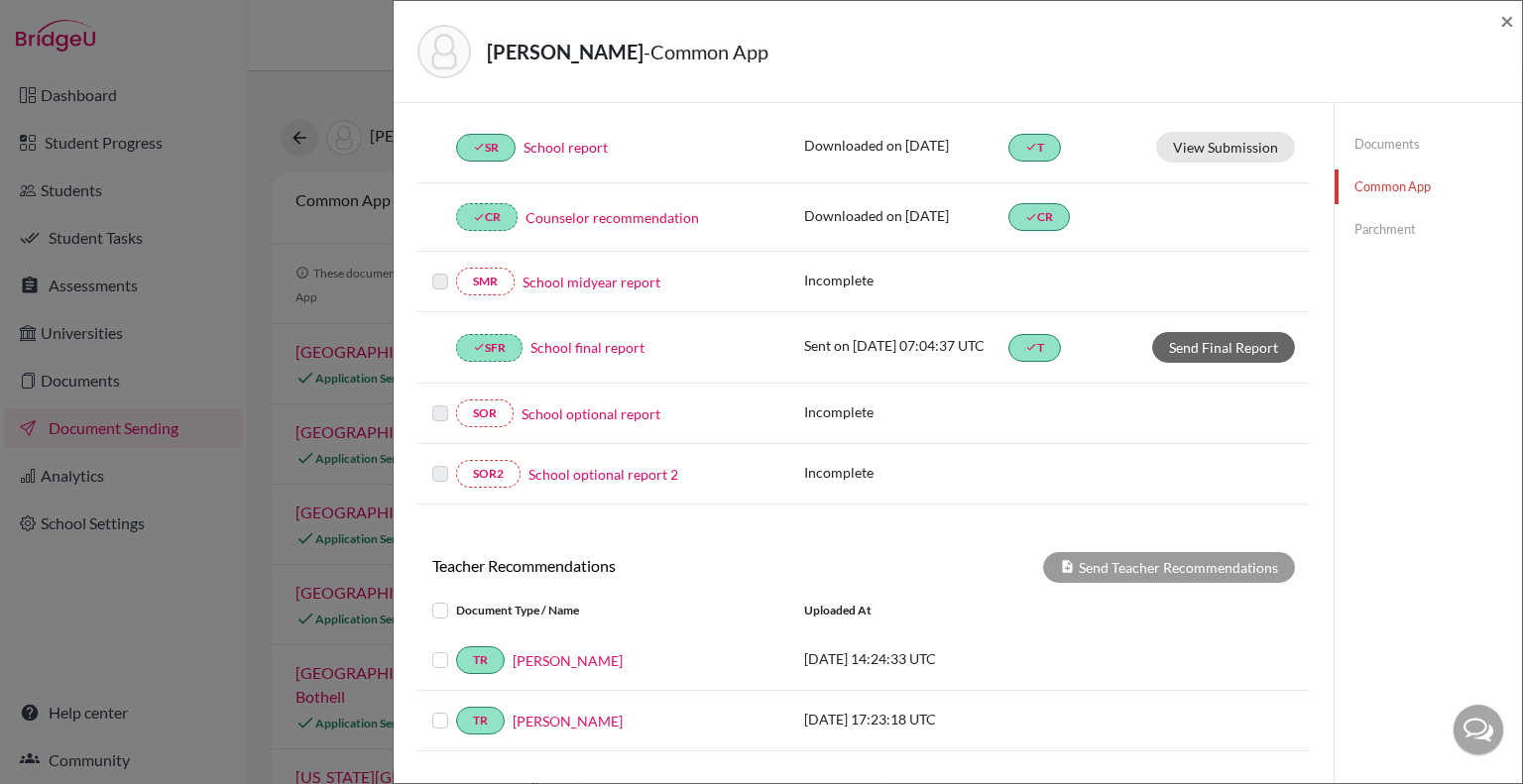 scroll, scrollTop: 435, scrollLeft: 0, axis: vertical 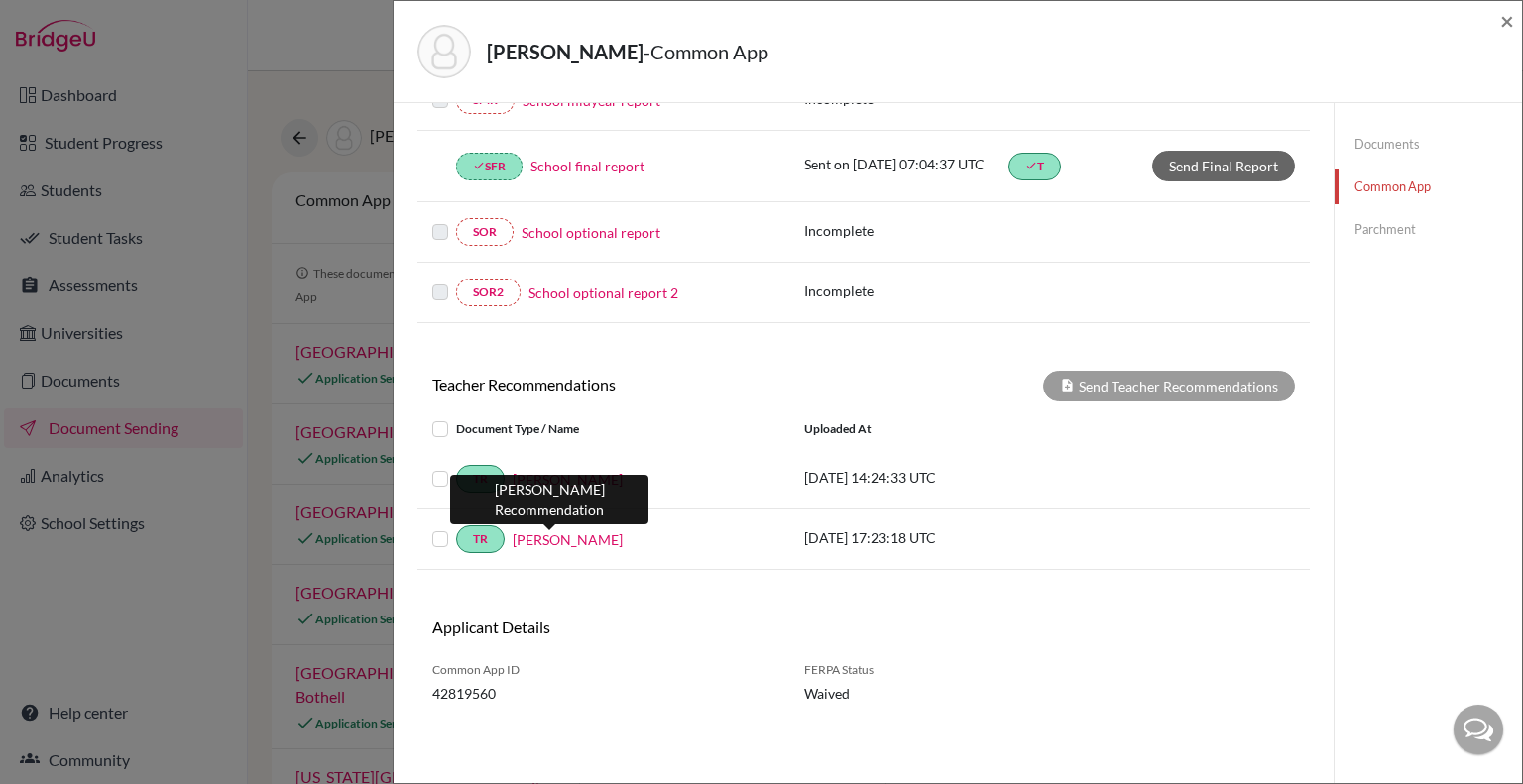 click on "Justin Golob" at bounding box center [567, 539] 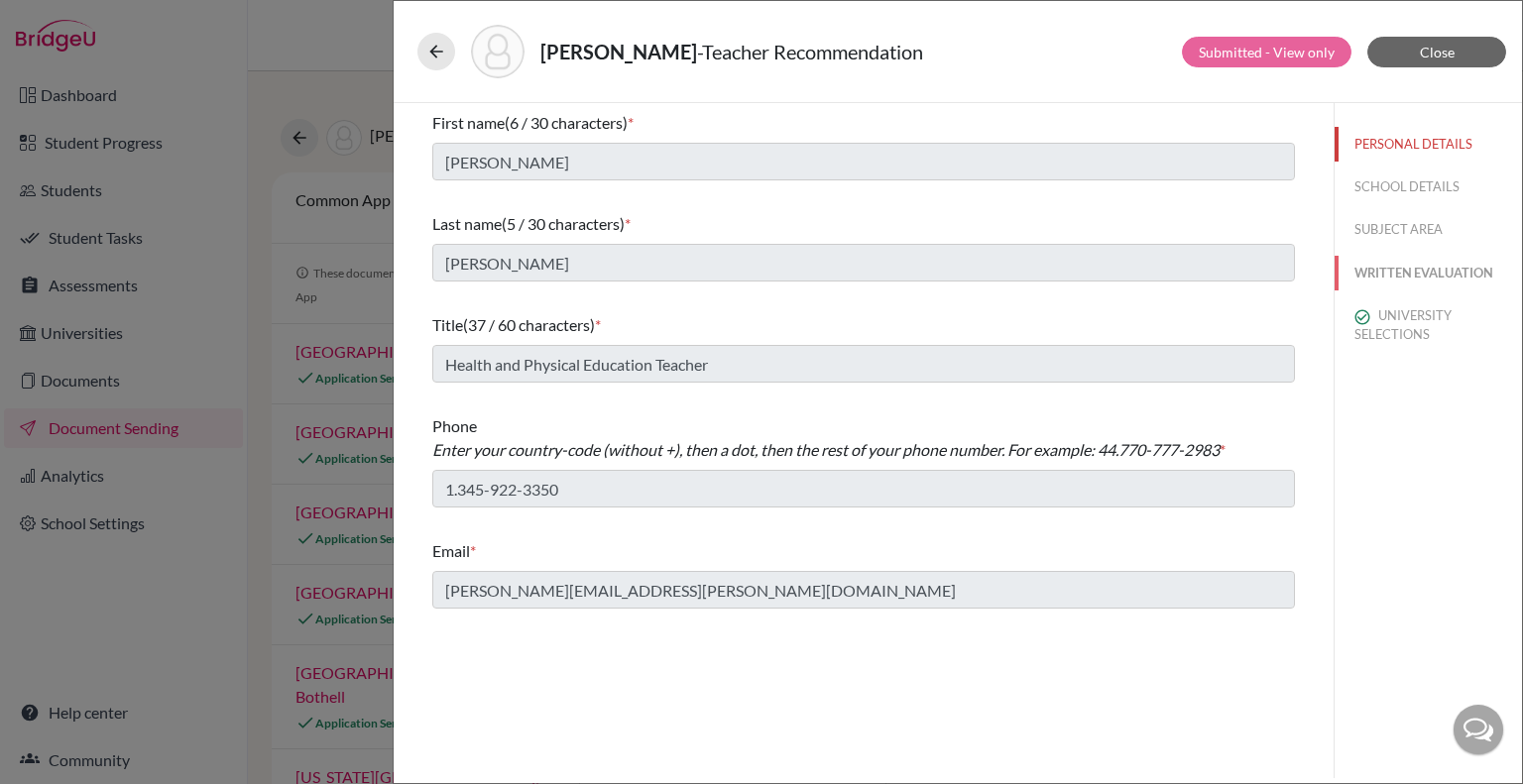 click on "WRITTEN EVALUATION" at bounding box center [1428, 273] 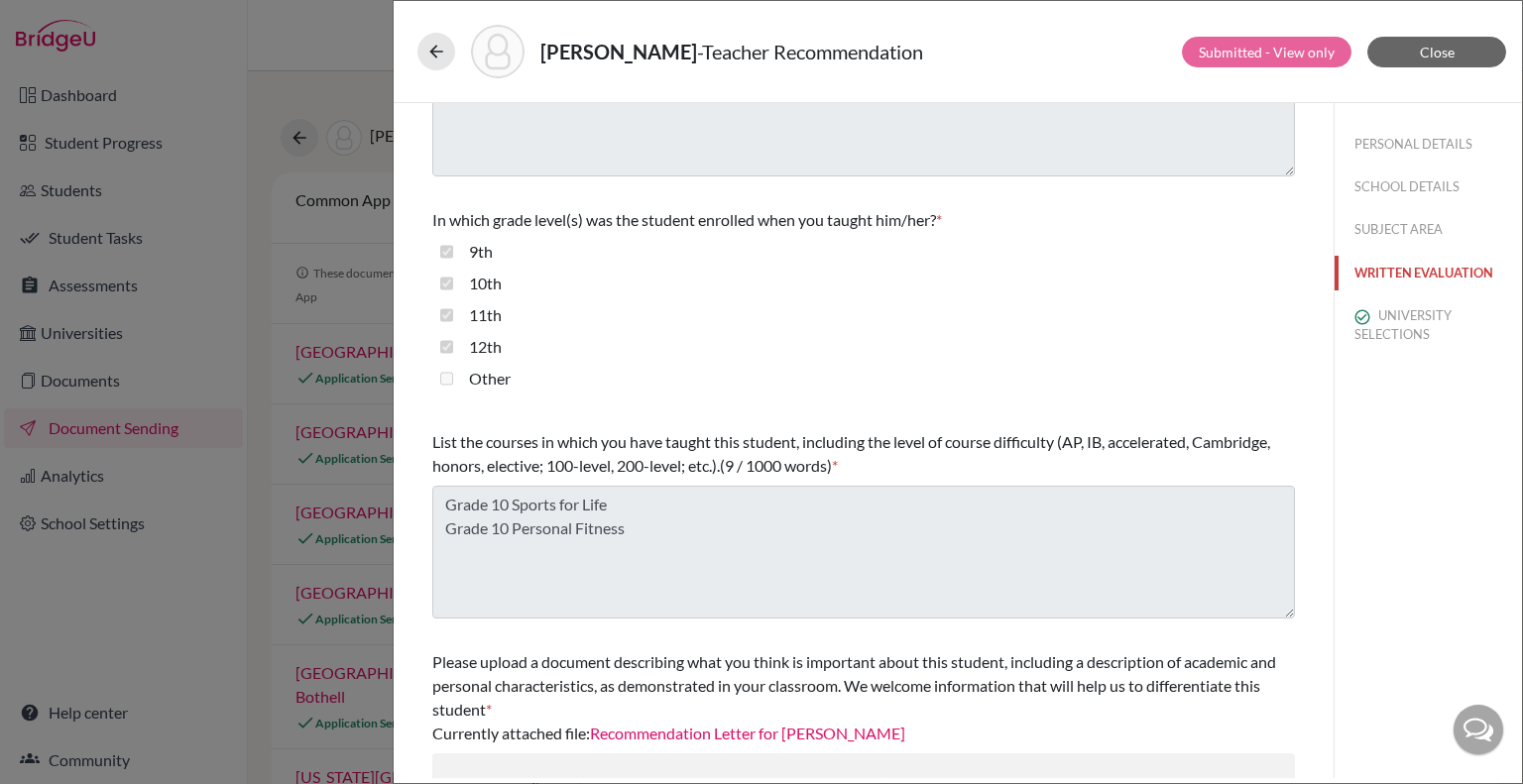 scroll, scrollTop: 468, scrollLeft: 0, axis: vertical 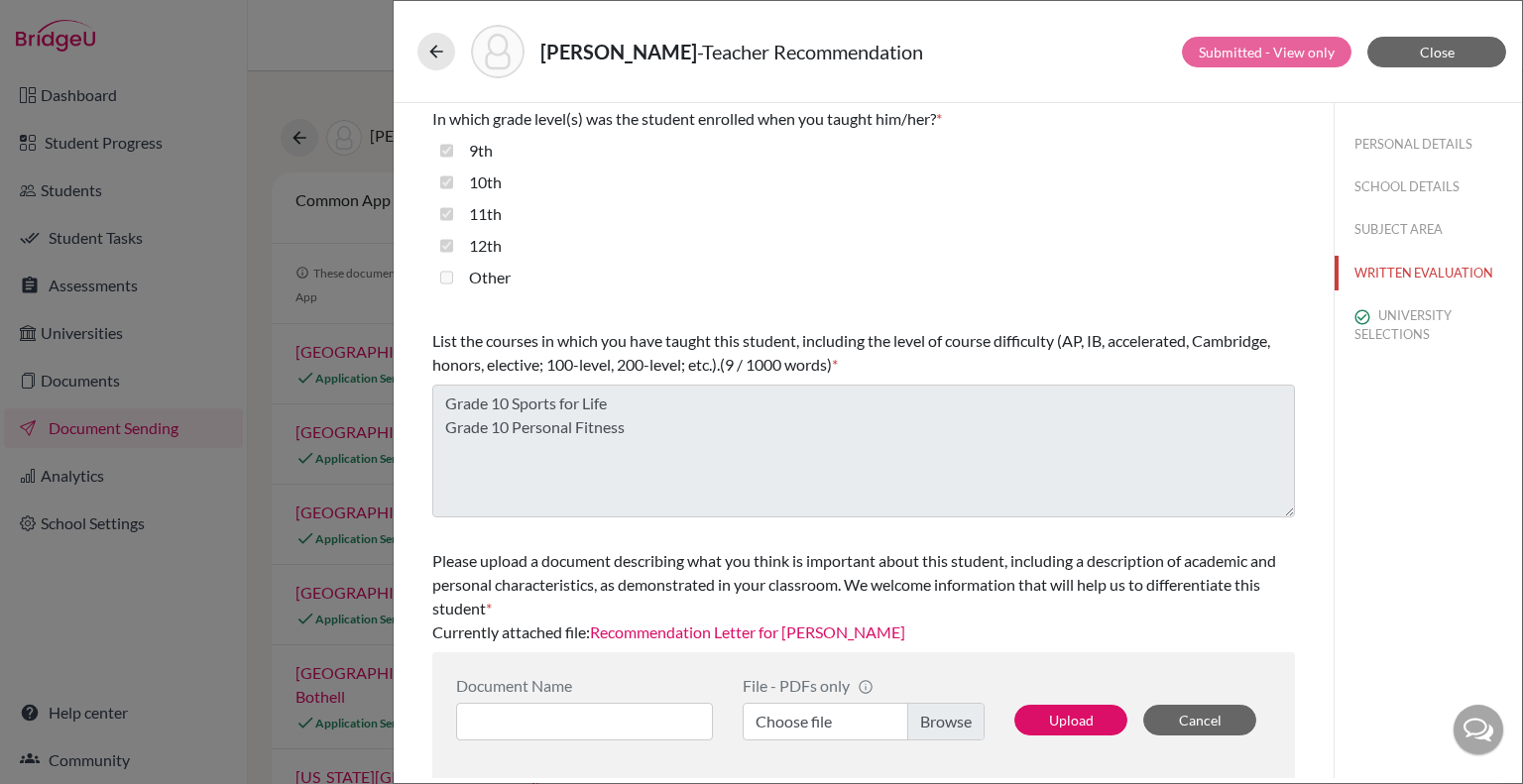 click on "Recommendation Letter for Eliana Prince" 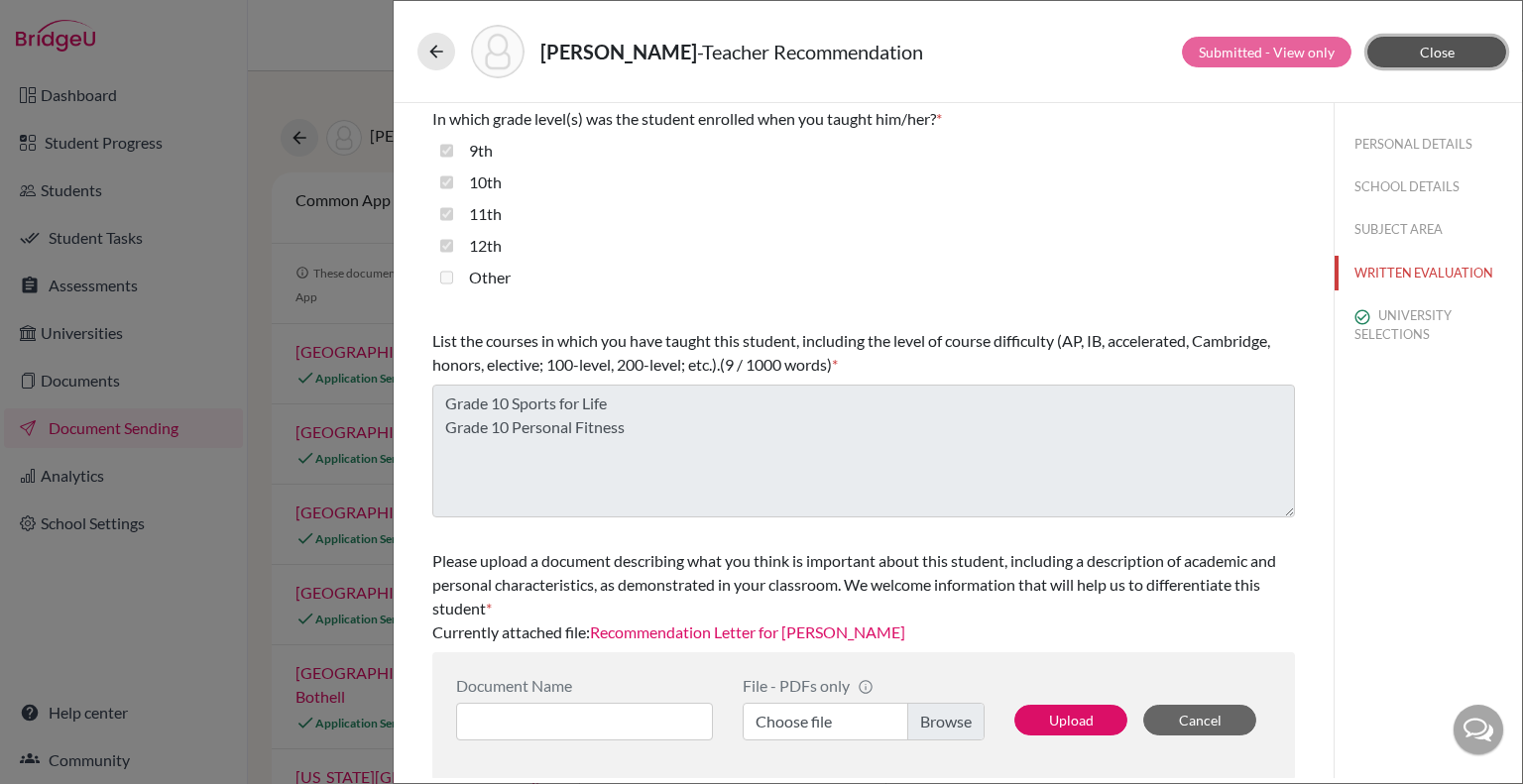 click on "Close" at bounding box center (1437, 52) 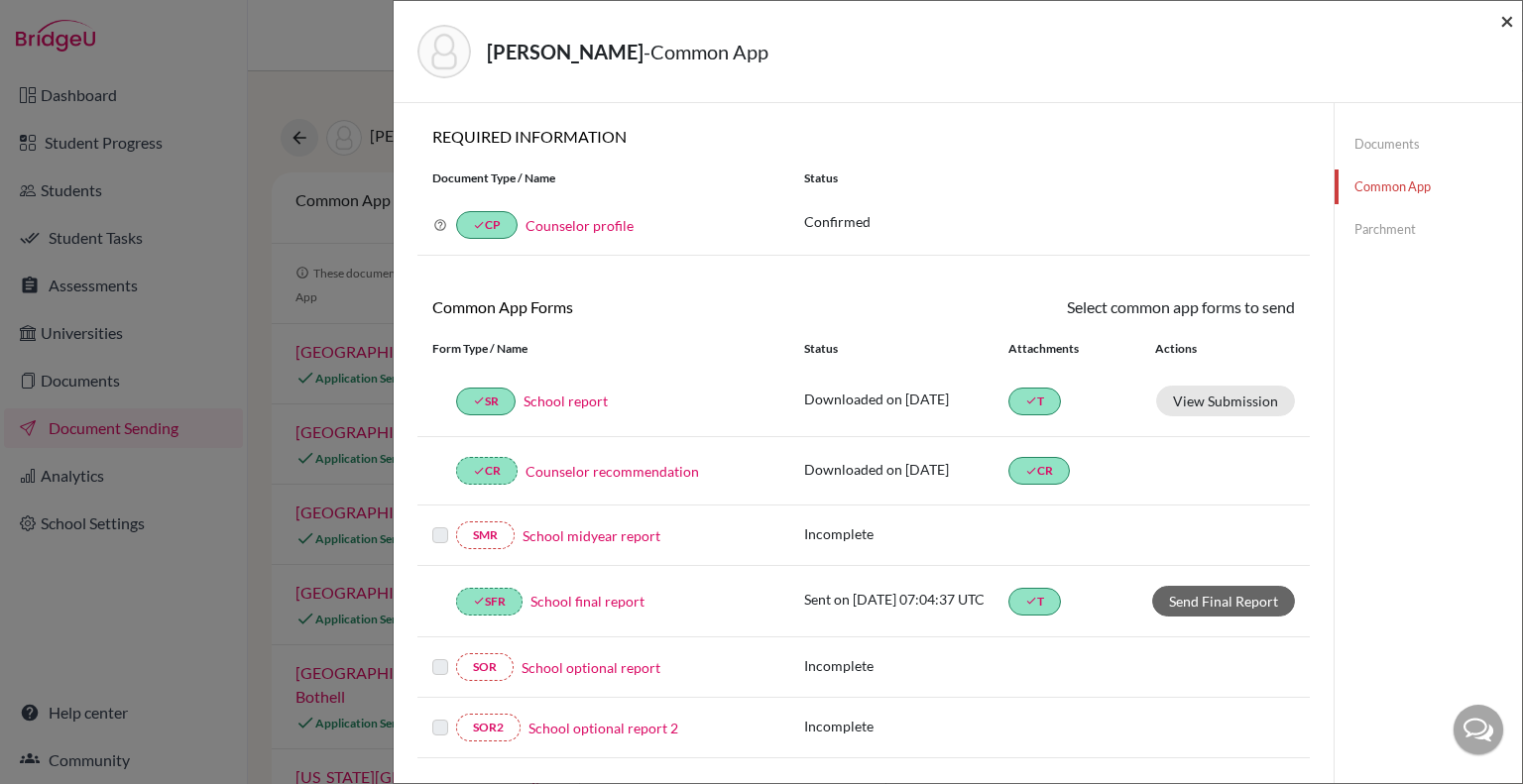 click on "×" at bounding box center (1507, 20) 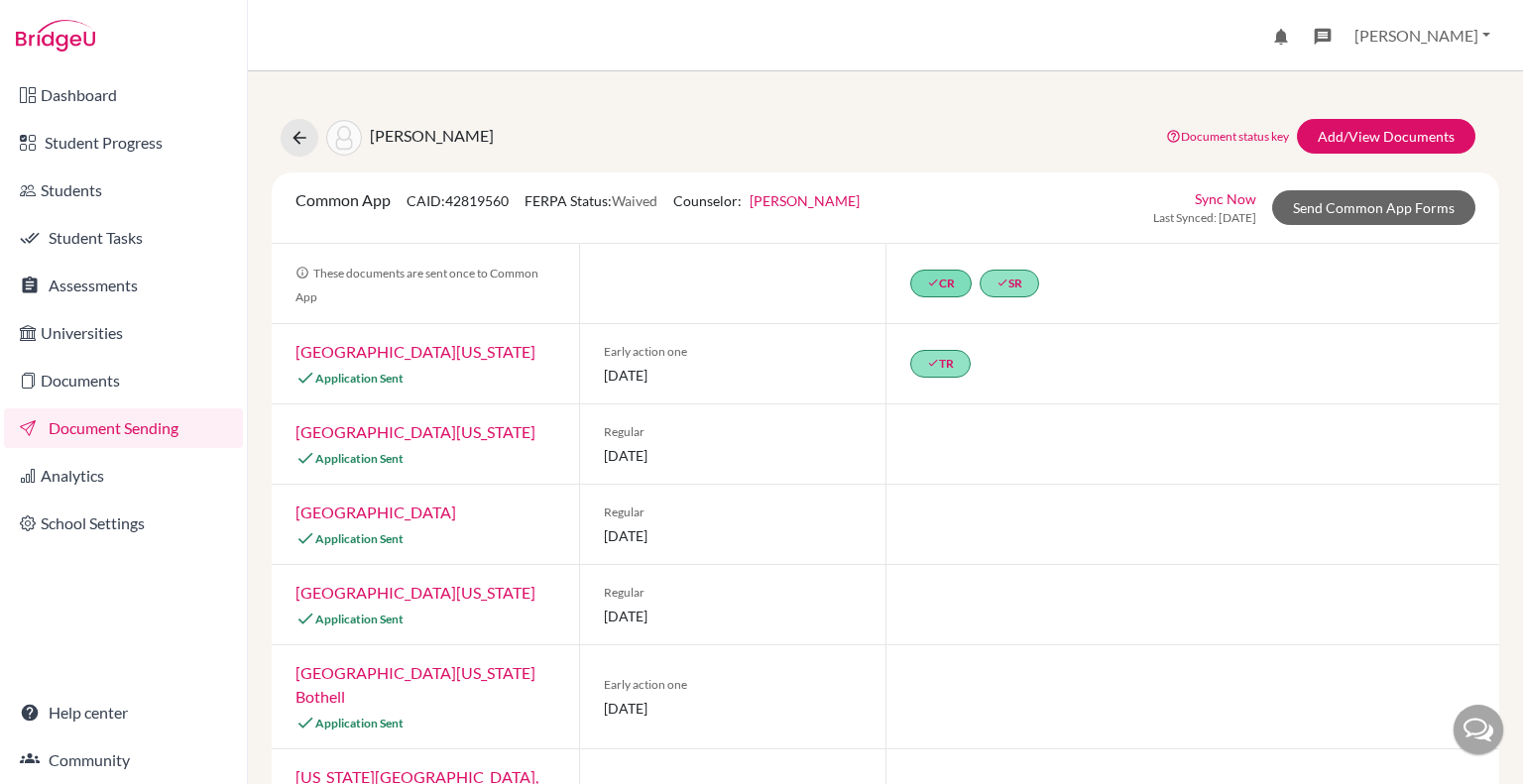 click on "Document Sending" at bounding box center (123, 428) 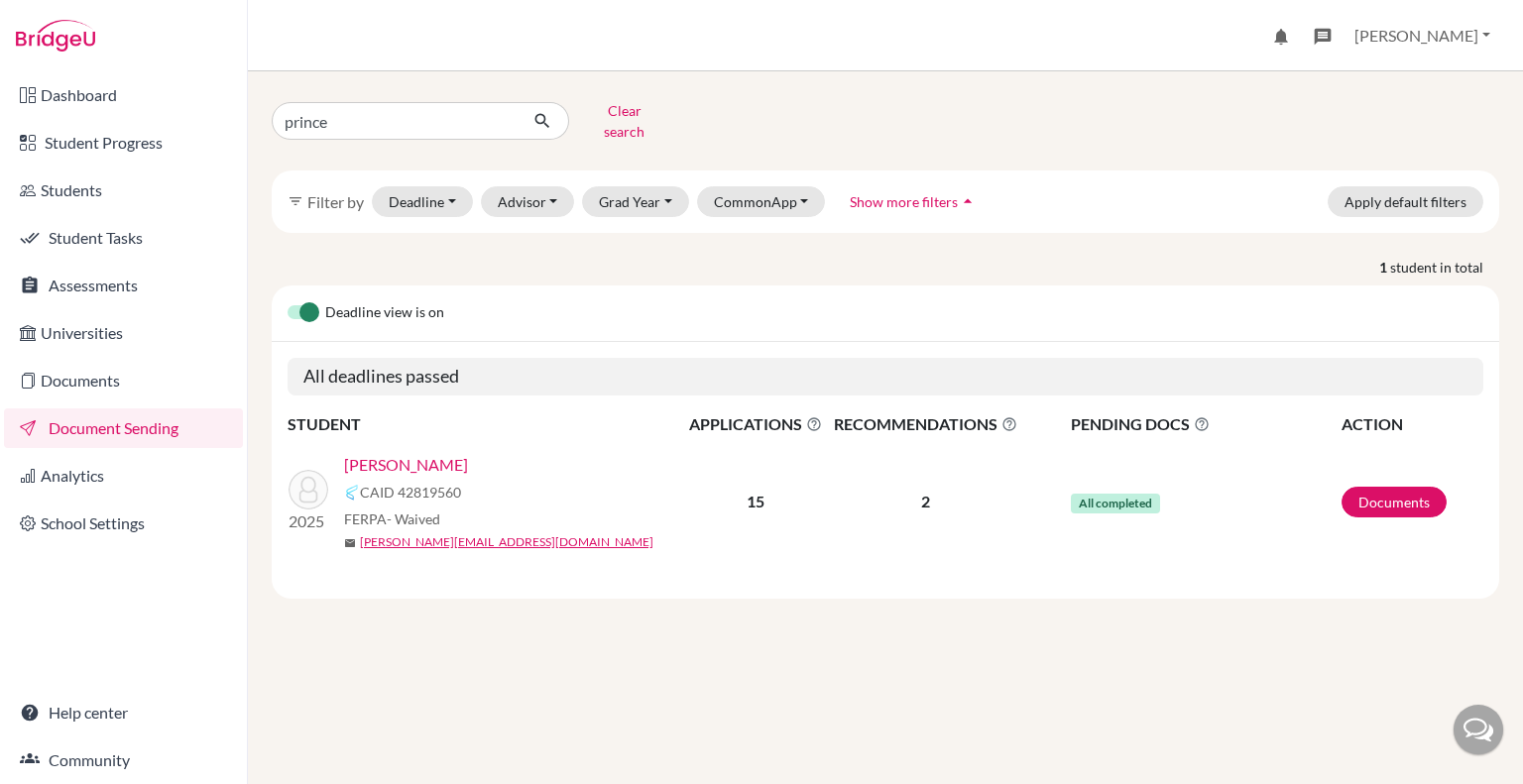 scroll, scrollTop: 0, scrollLeft: 0, axis: both 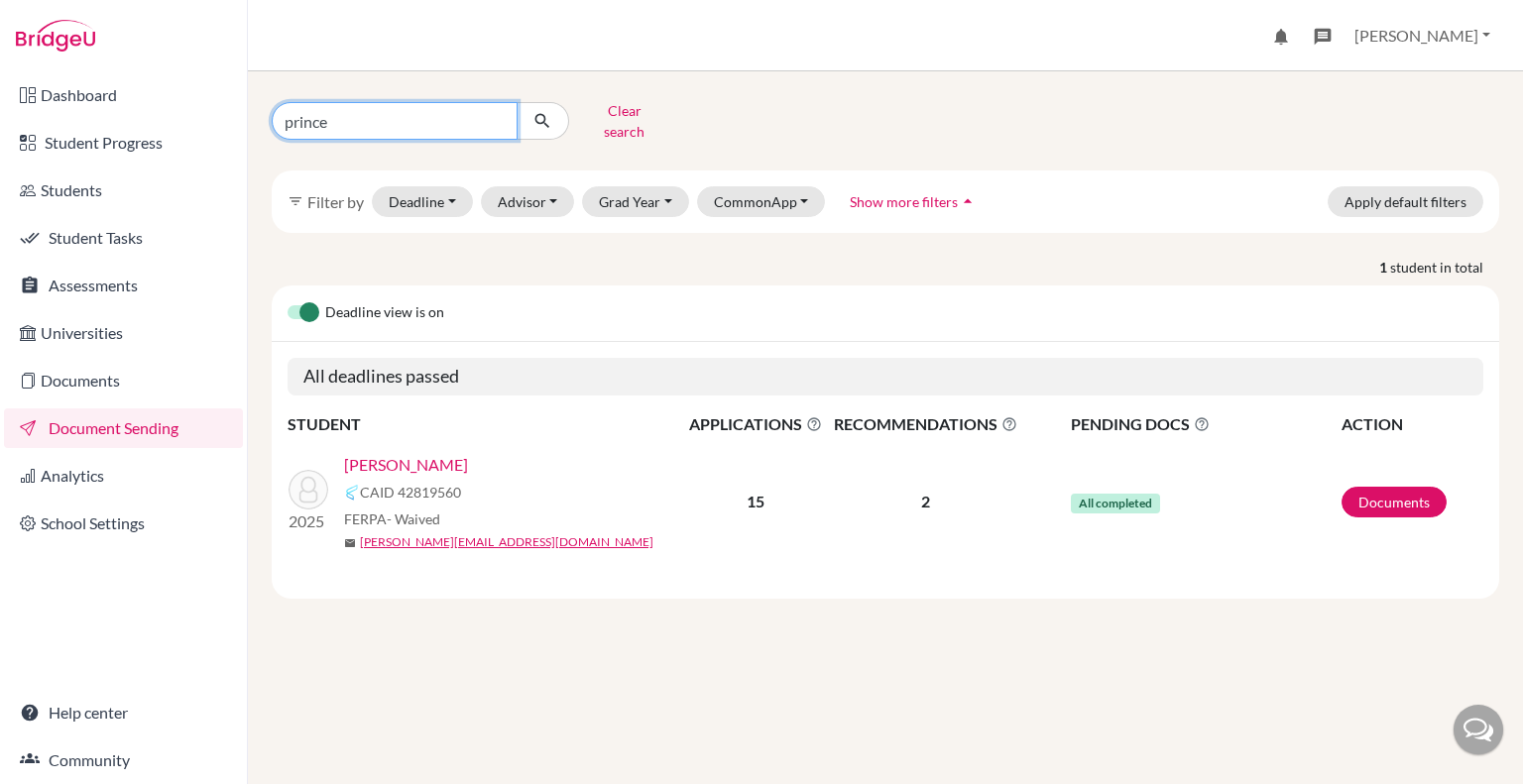 drag, startPoint x: 410, startPoint y: 106, endPoint x: 254, endPoint y: 95, distance: 156.38734 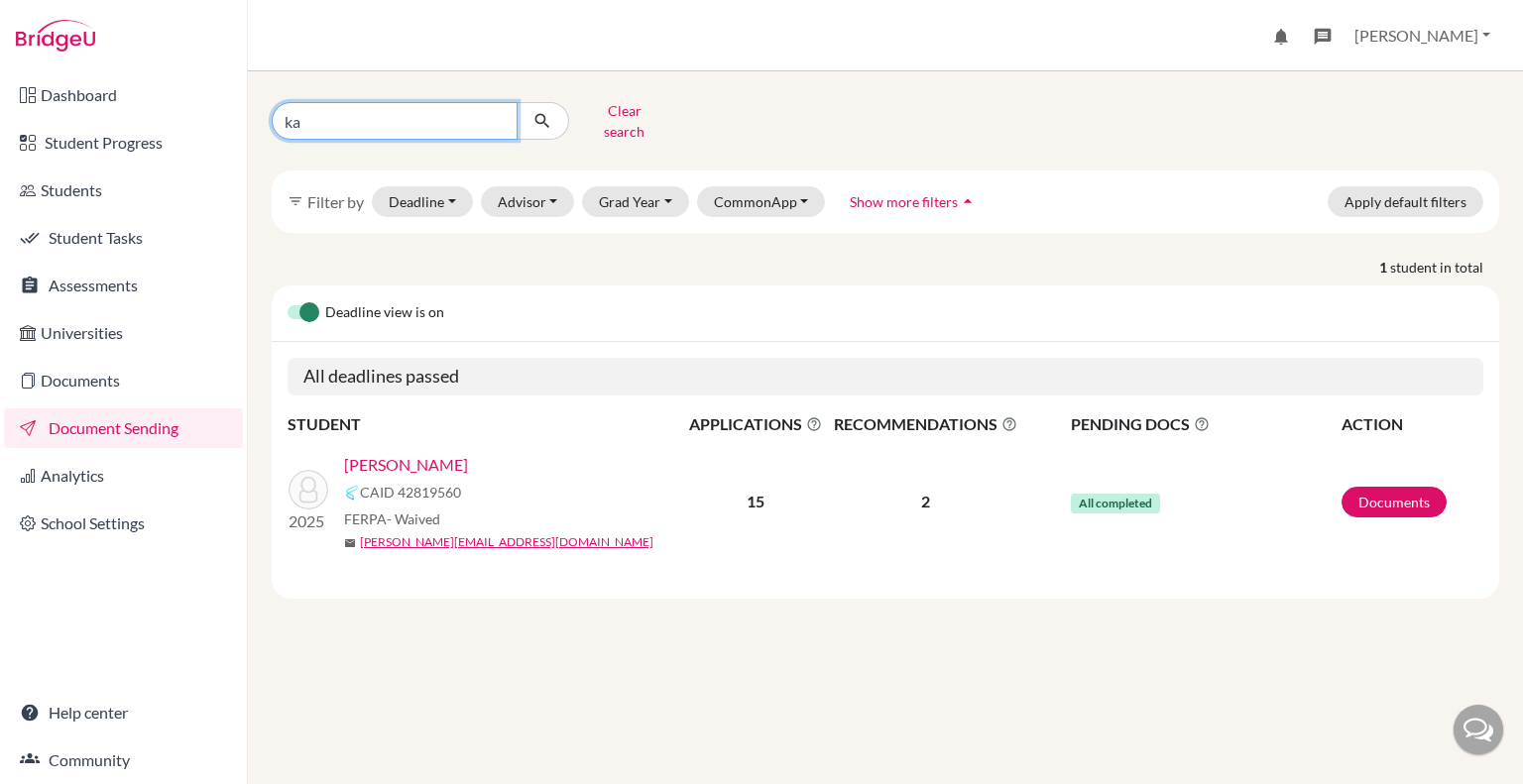 type on "kai" 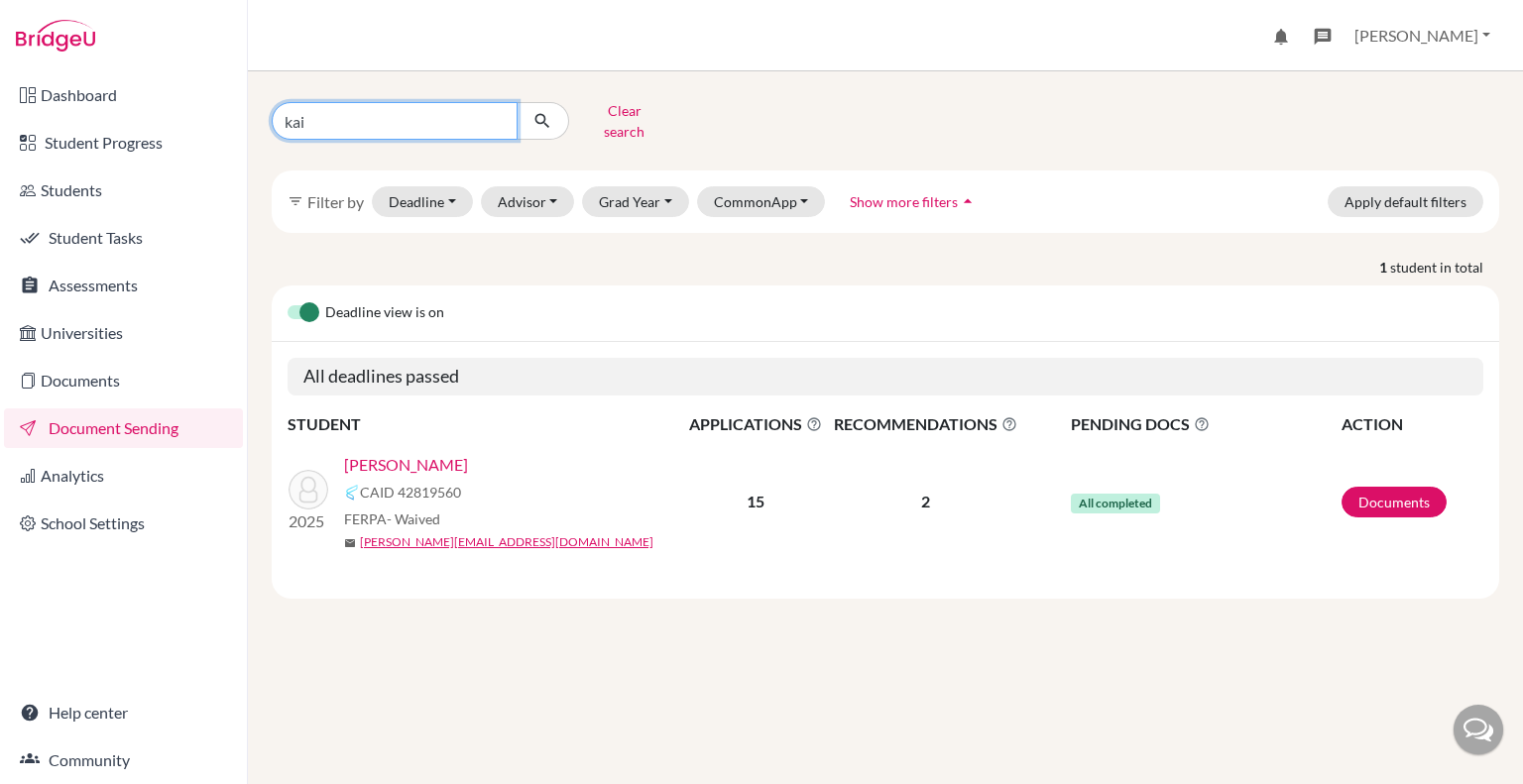 click at bounding box center [542, 121] 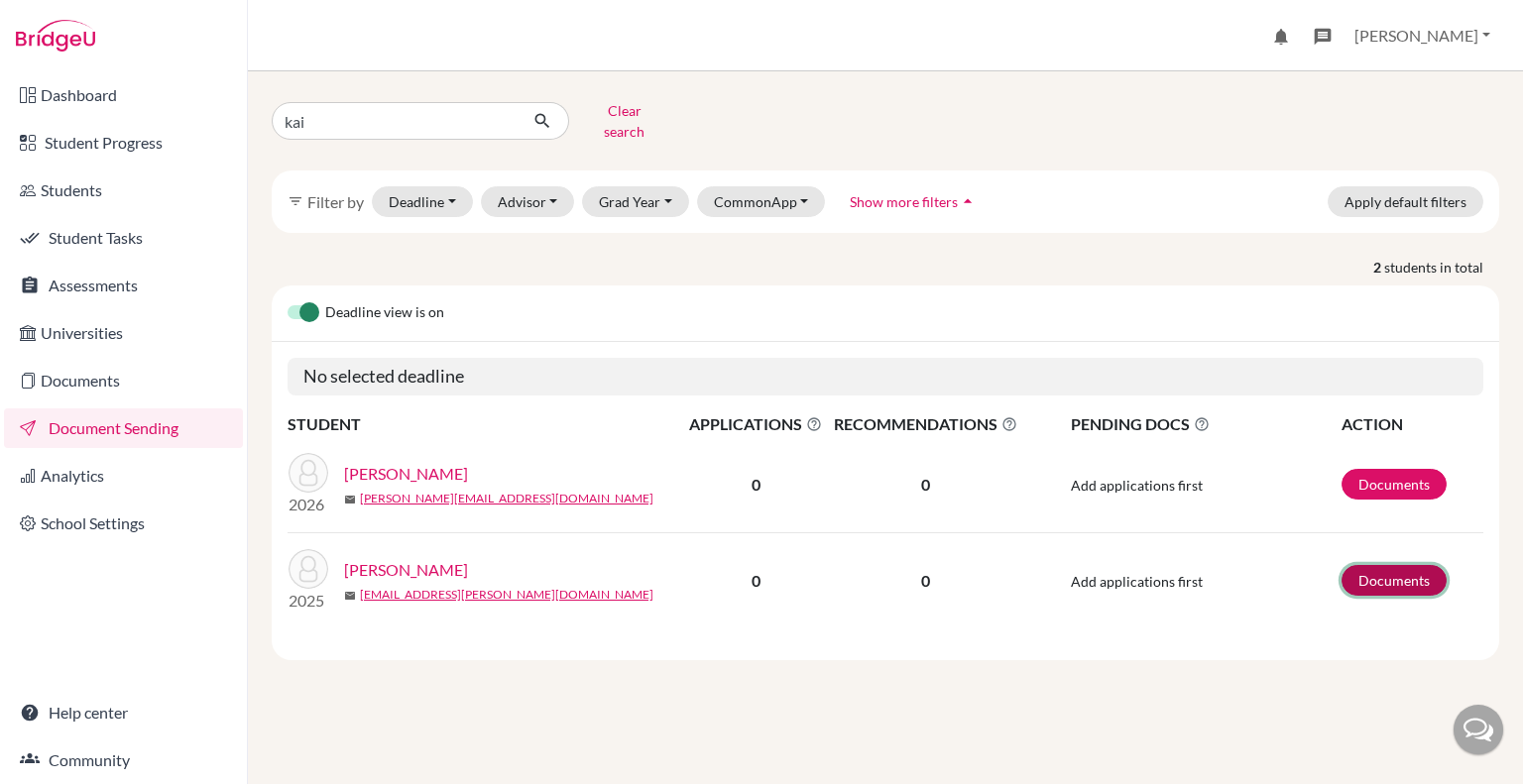 click on "Documents" at bounding box center (1394, 580) 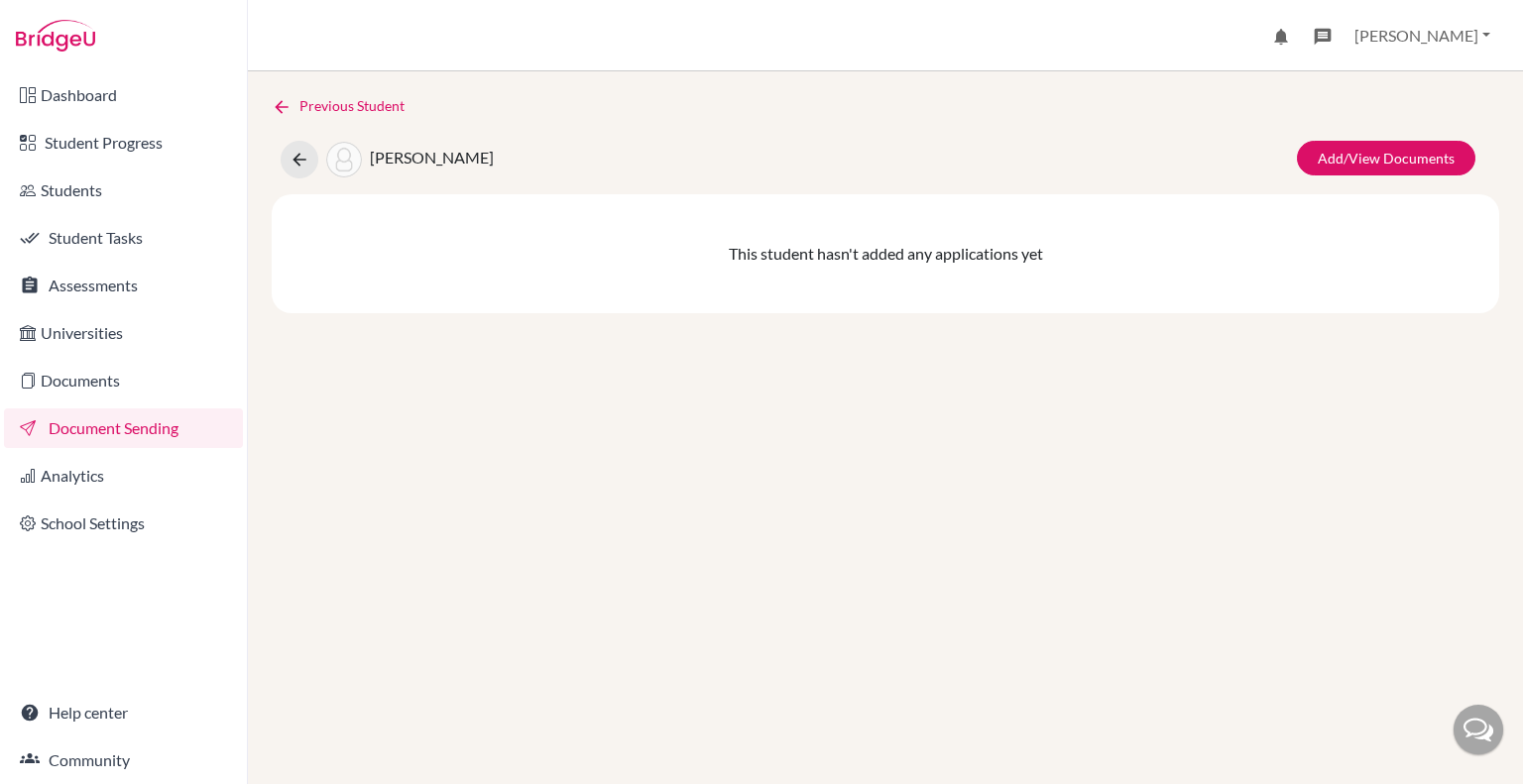 scroll, scrollTop: 0, scrollLeft: 0, axis: both 